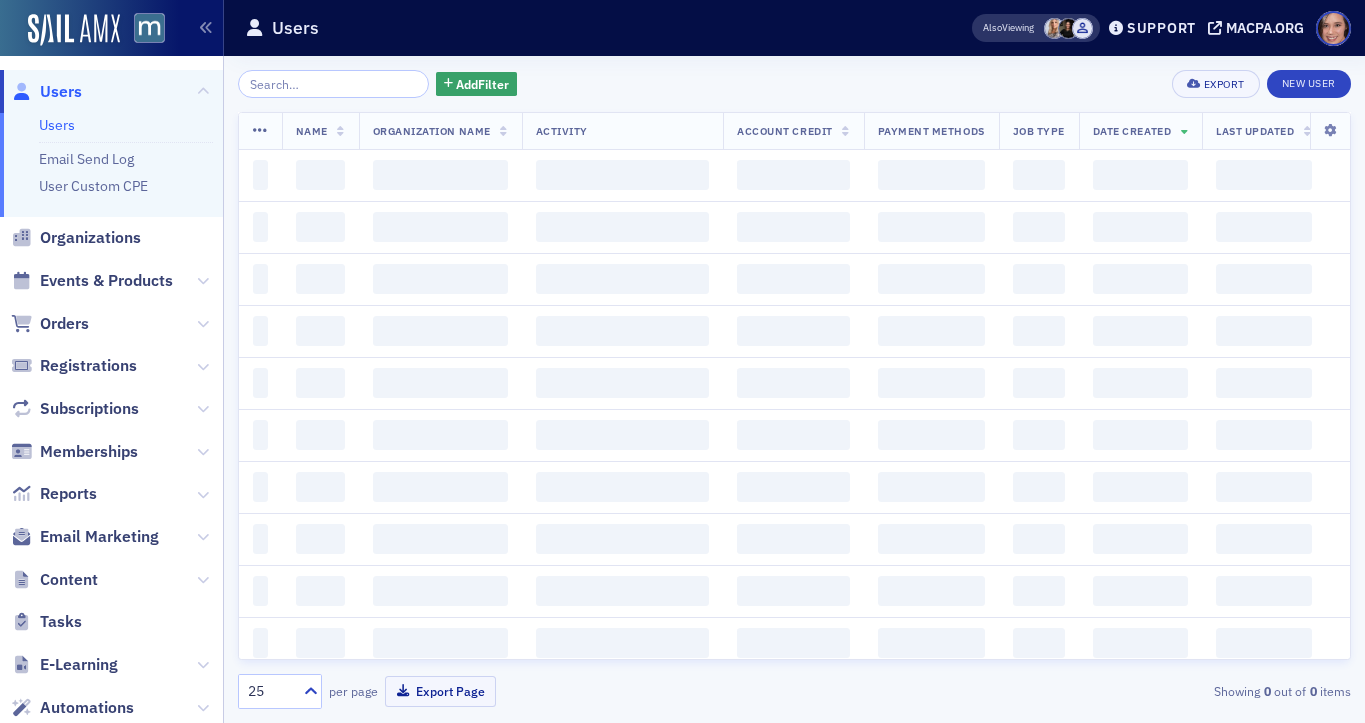 scroll, scrollTop: 0, scrollLeft: 0, axis: both 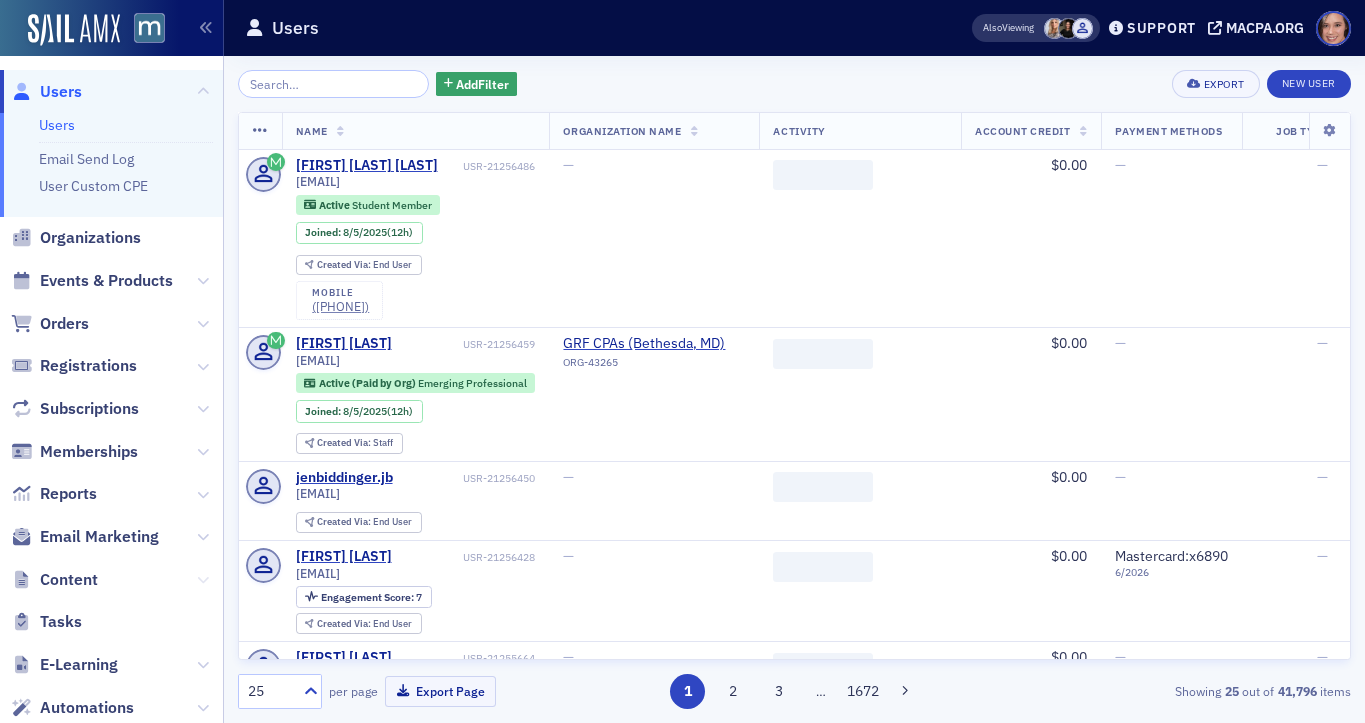 click 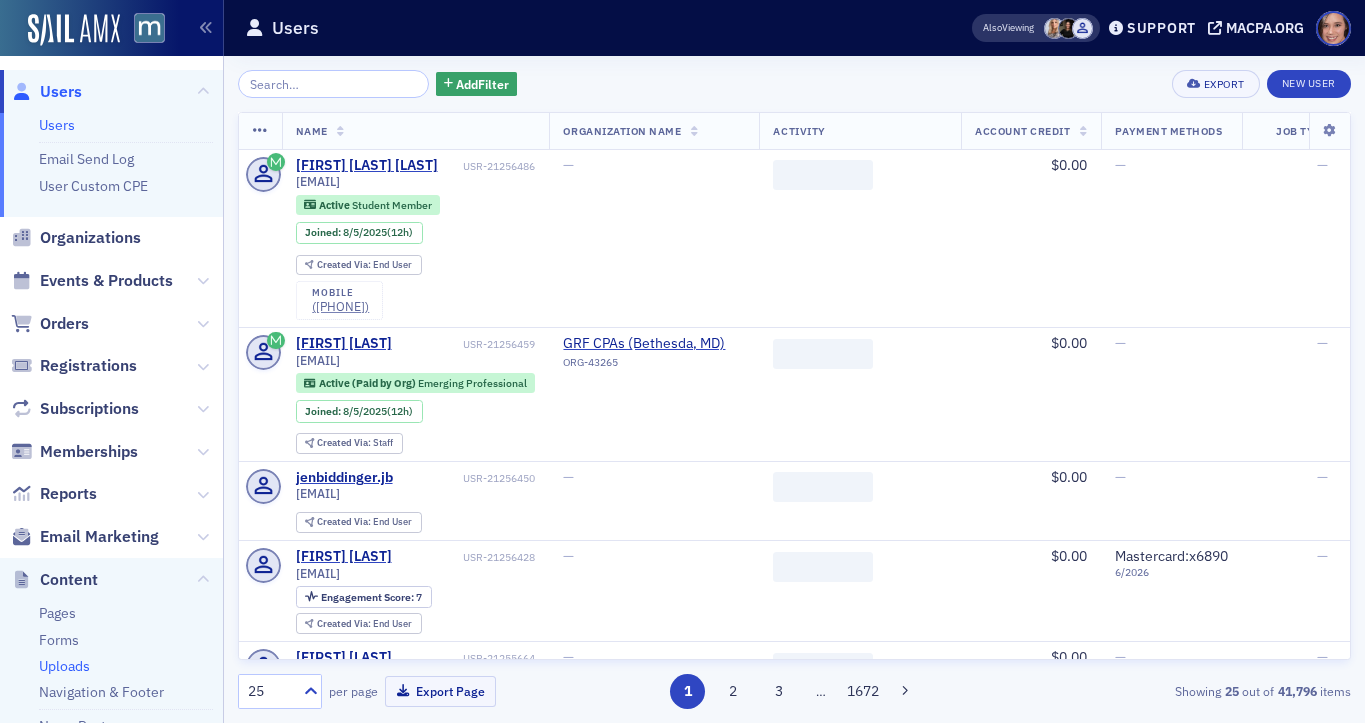 scroll, scrollTop: 191, scrollLeft: 0, axis: vertical 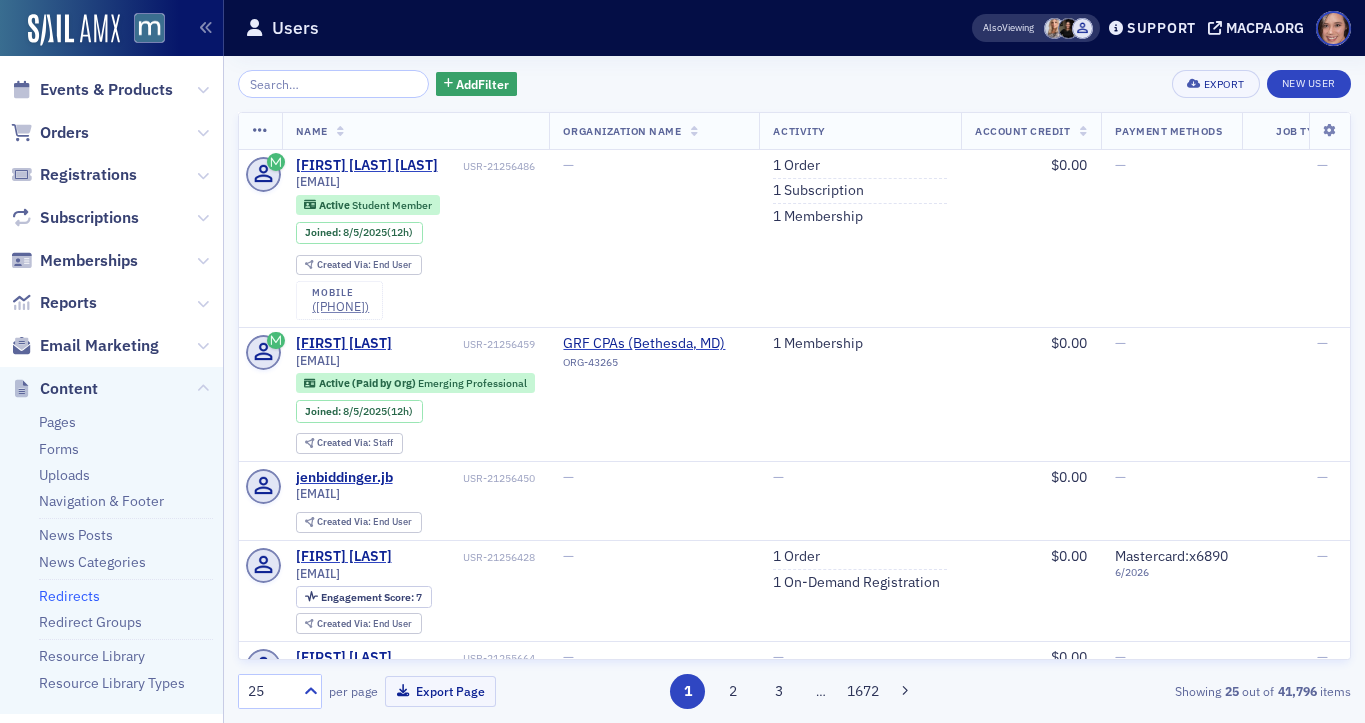 click on "Redirects" 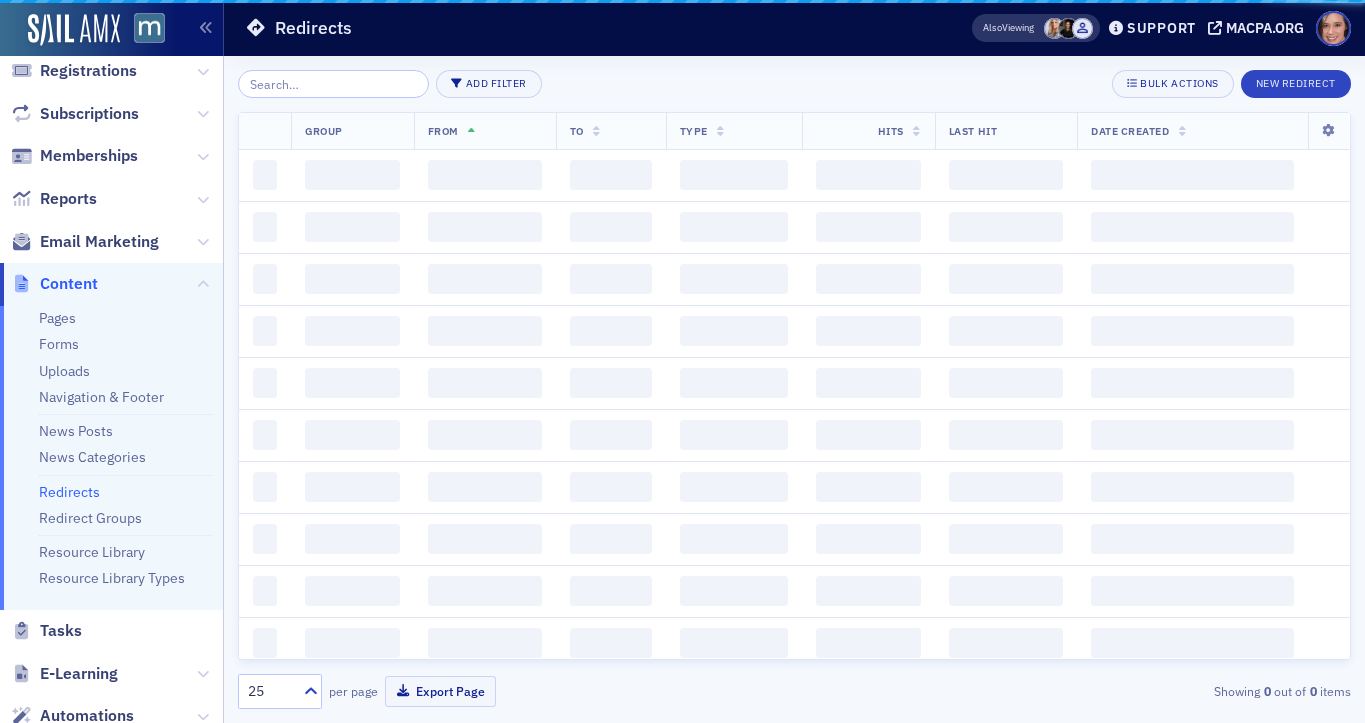 scroll, scrollTop: 86, scrollLeft: 0, axis: vertical 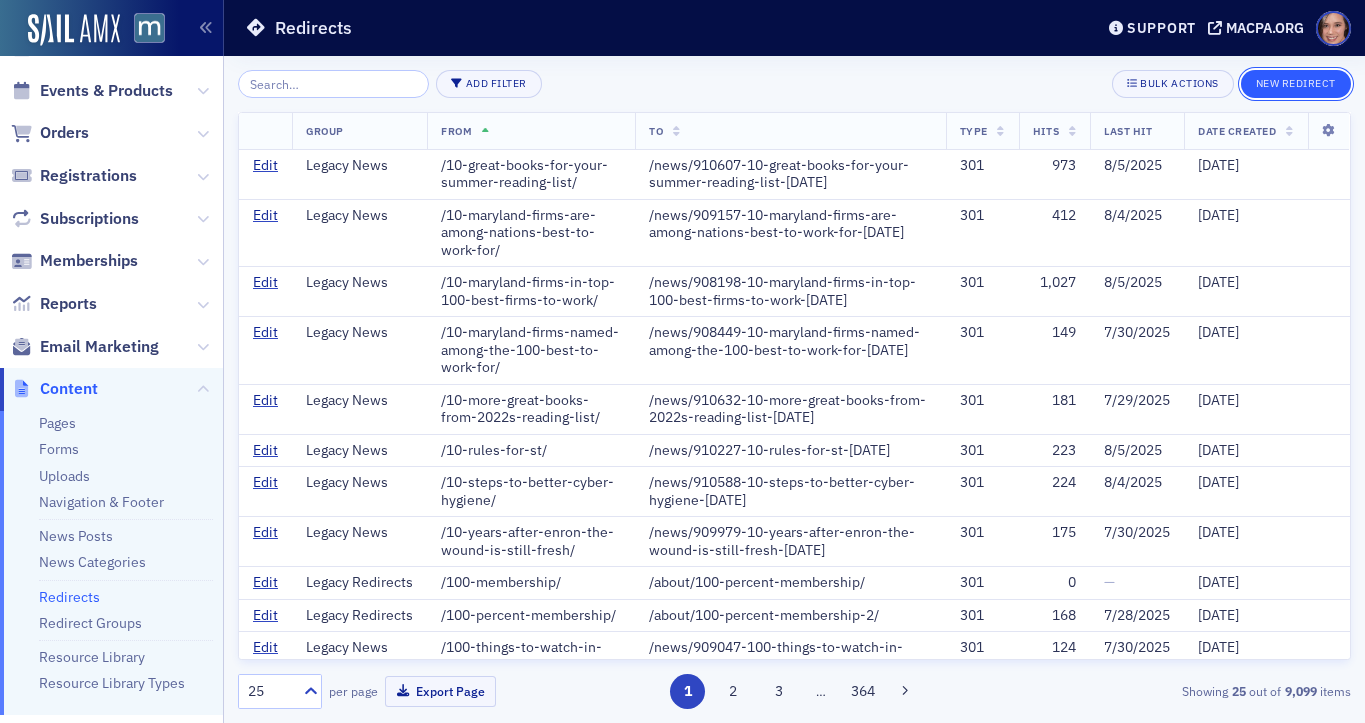 click on "New Redirect" 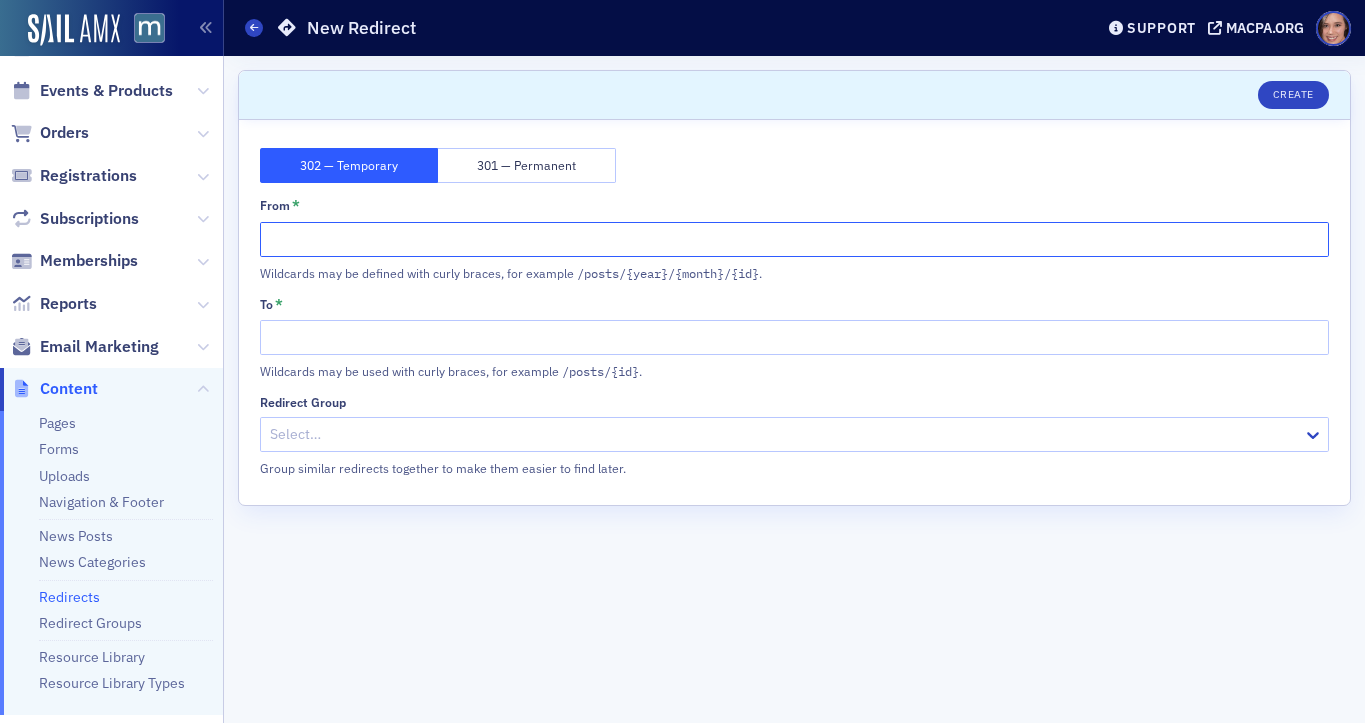 click on "From *" 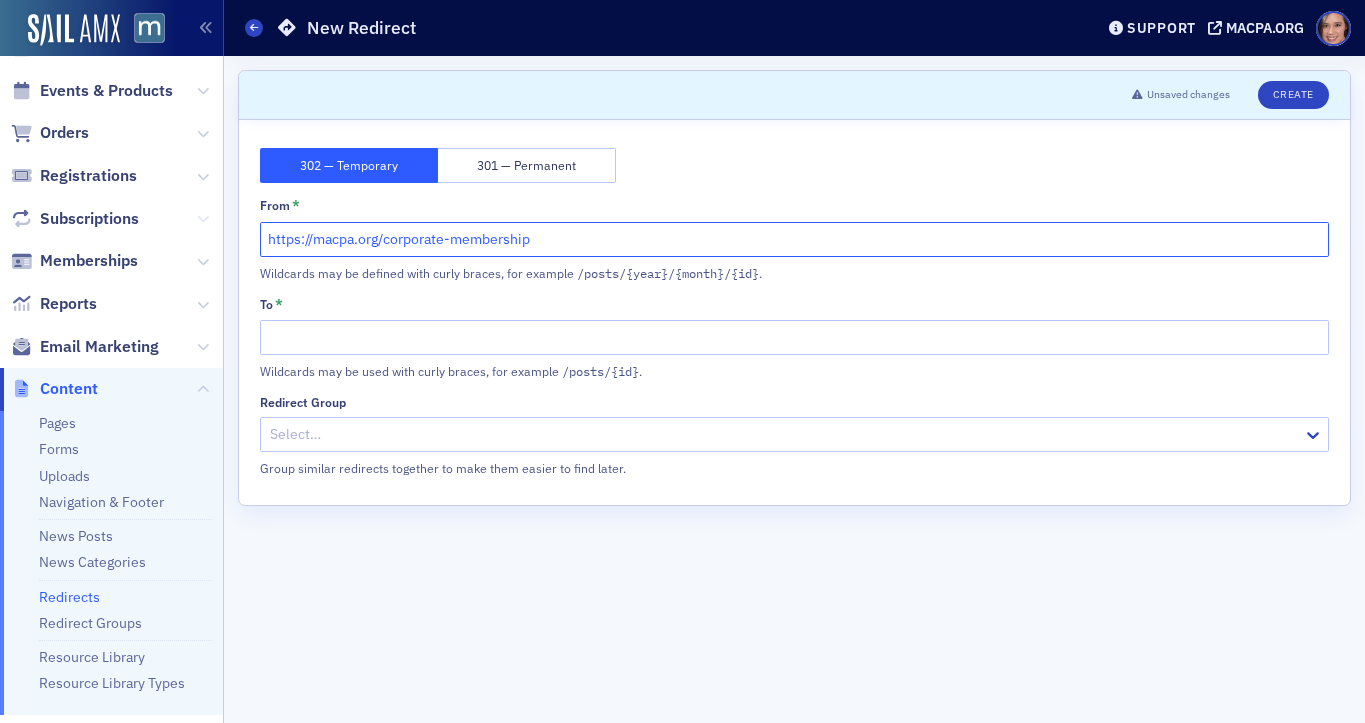 drag, startPoint x: 381, startPoint y: 238, endPoint x: 206, endPoint y: 227, distance: 175.34537 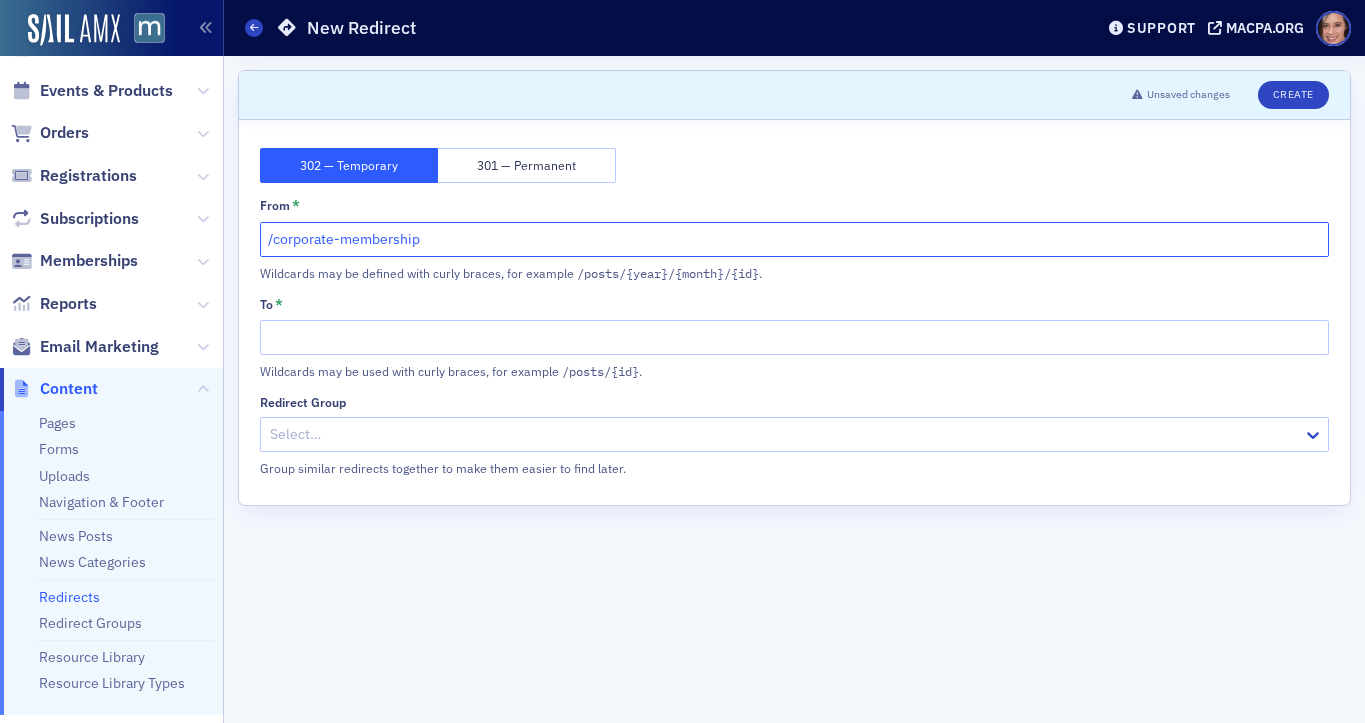 type on "/corporate-membership" 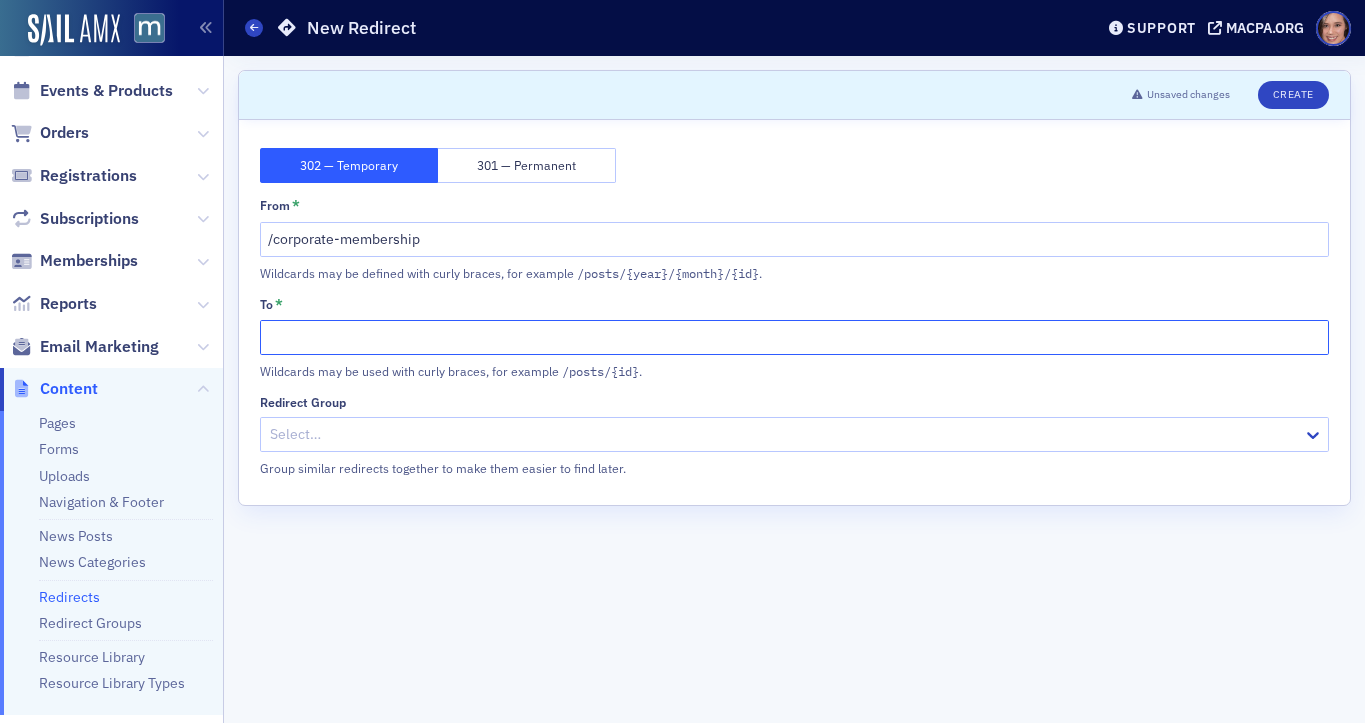 click on "To *" 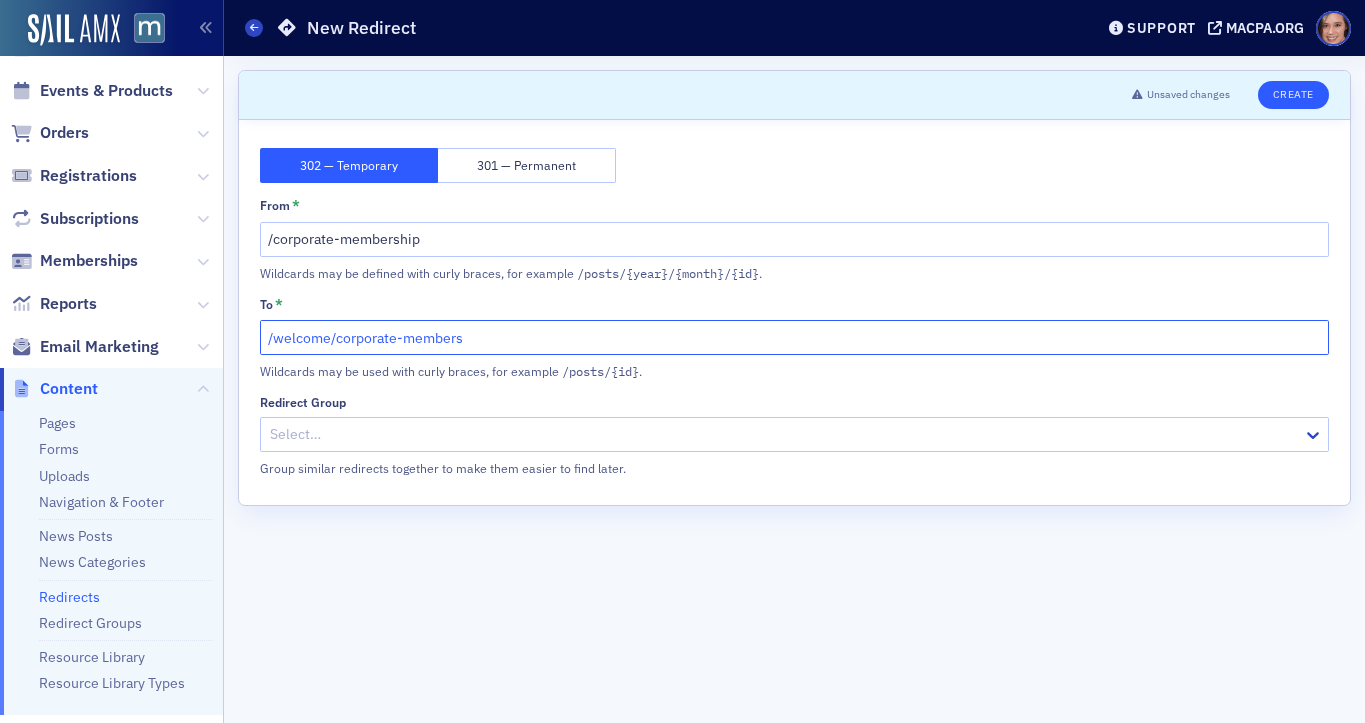 type on "/welcome/corporate-members" 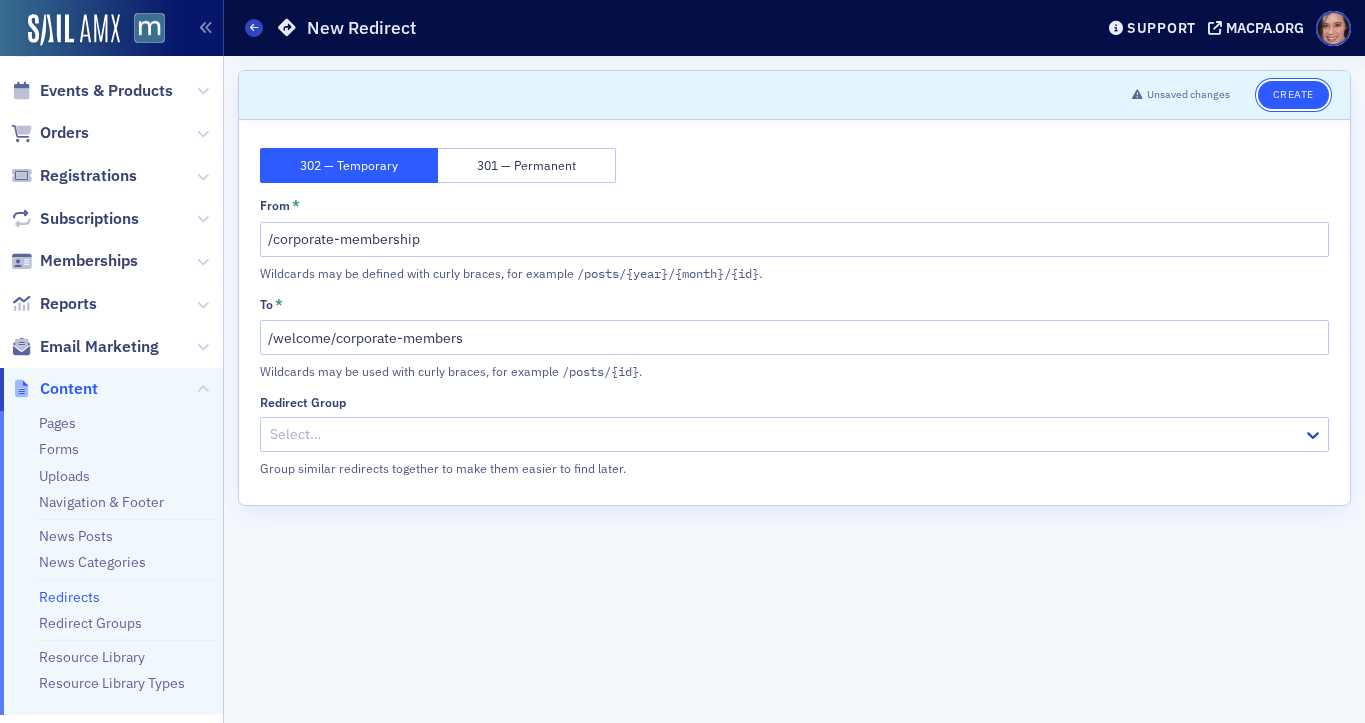 click on "Create" 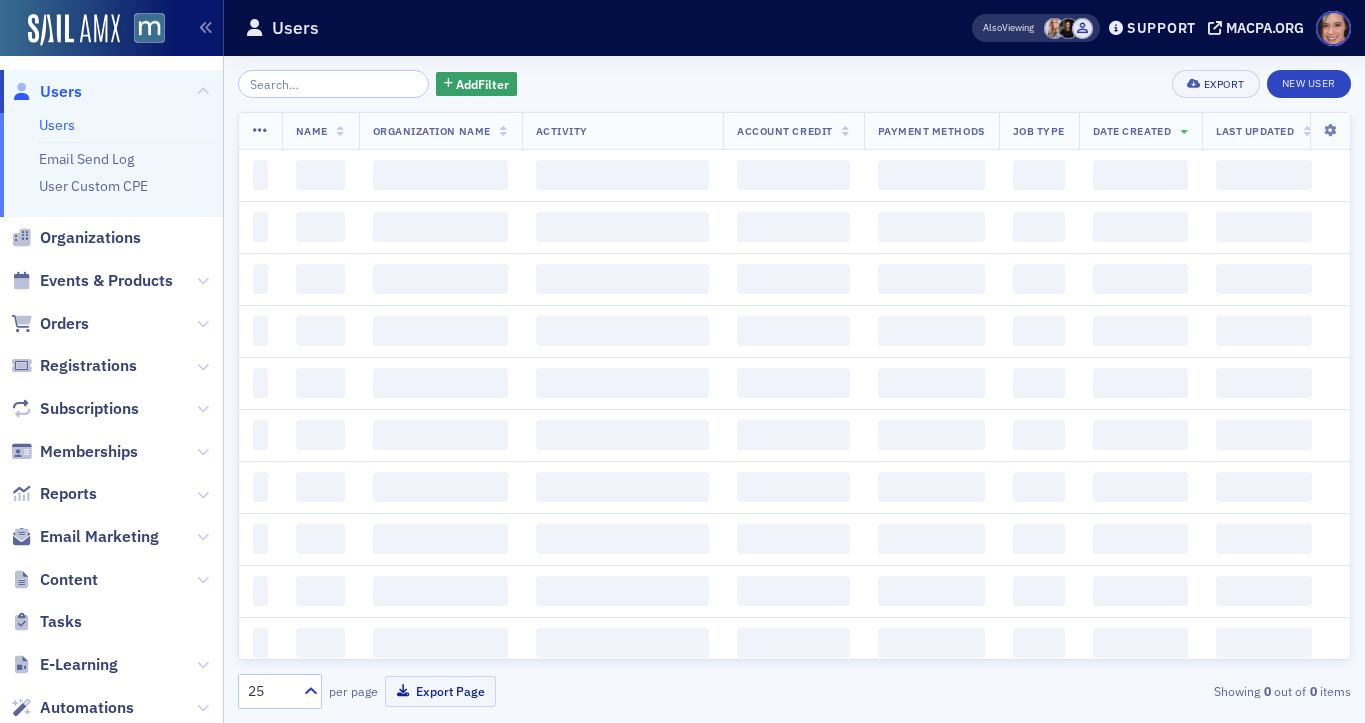 scroll, scrollTop: 0, scrollLeft: 0, axis: both 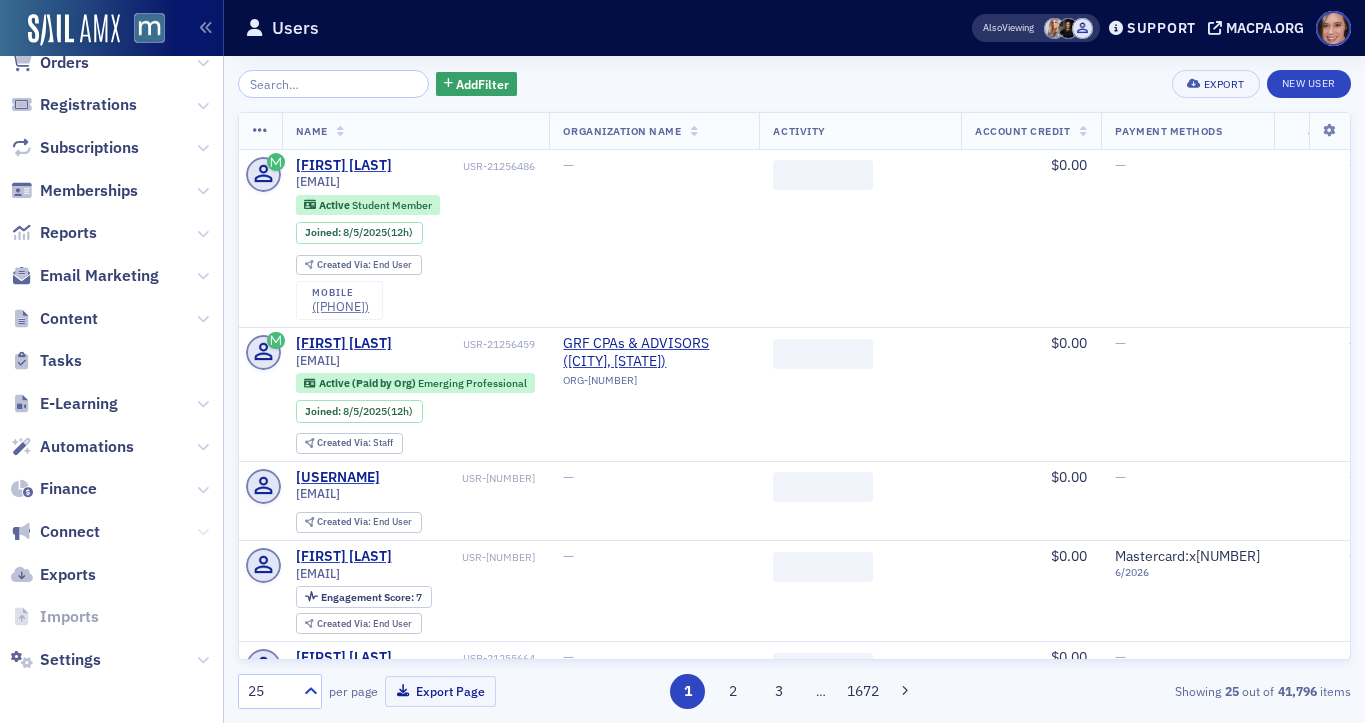 click 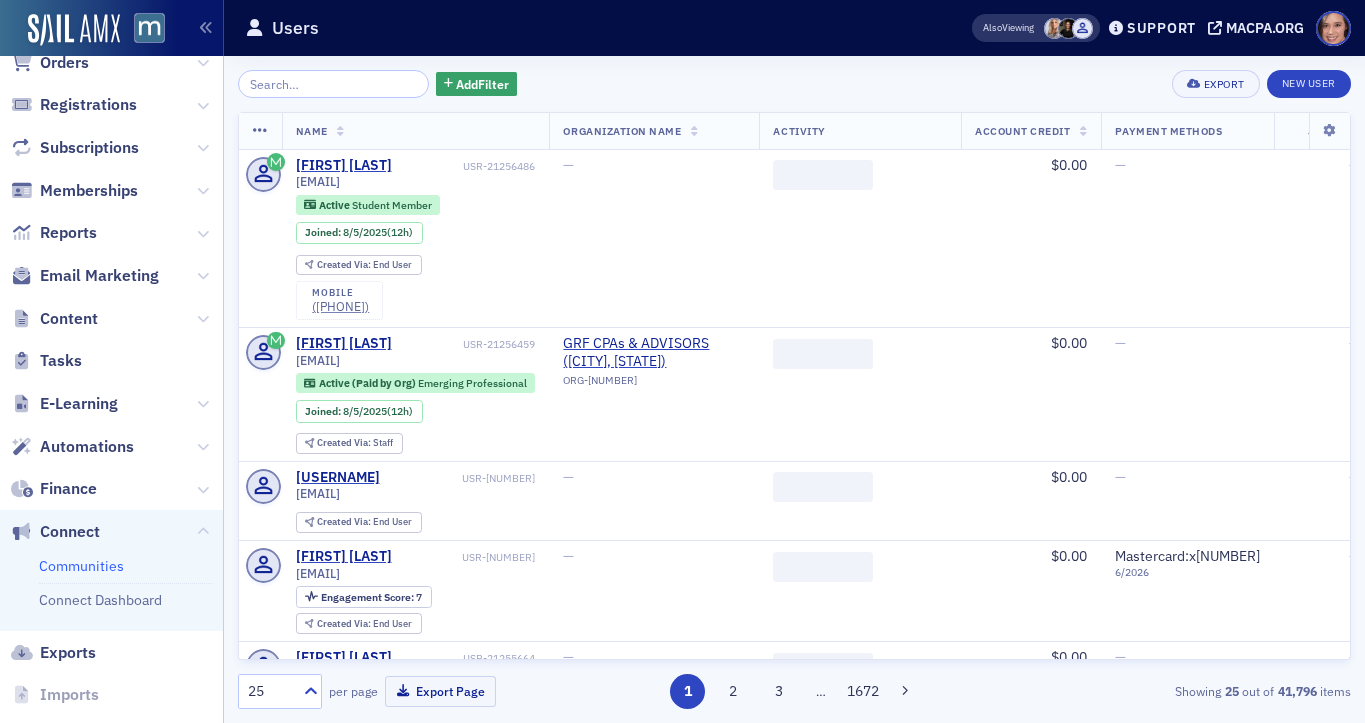 click on "Communities" 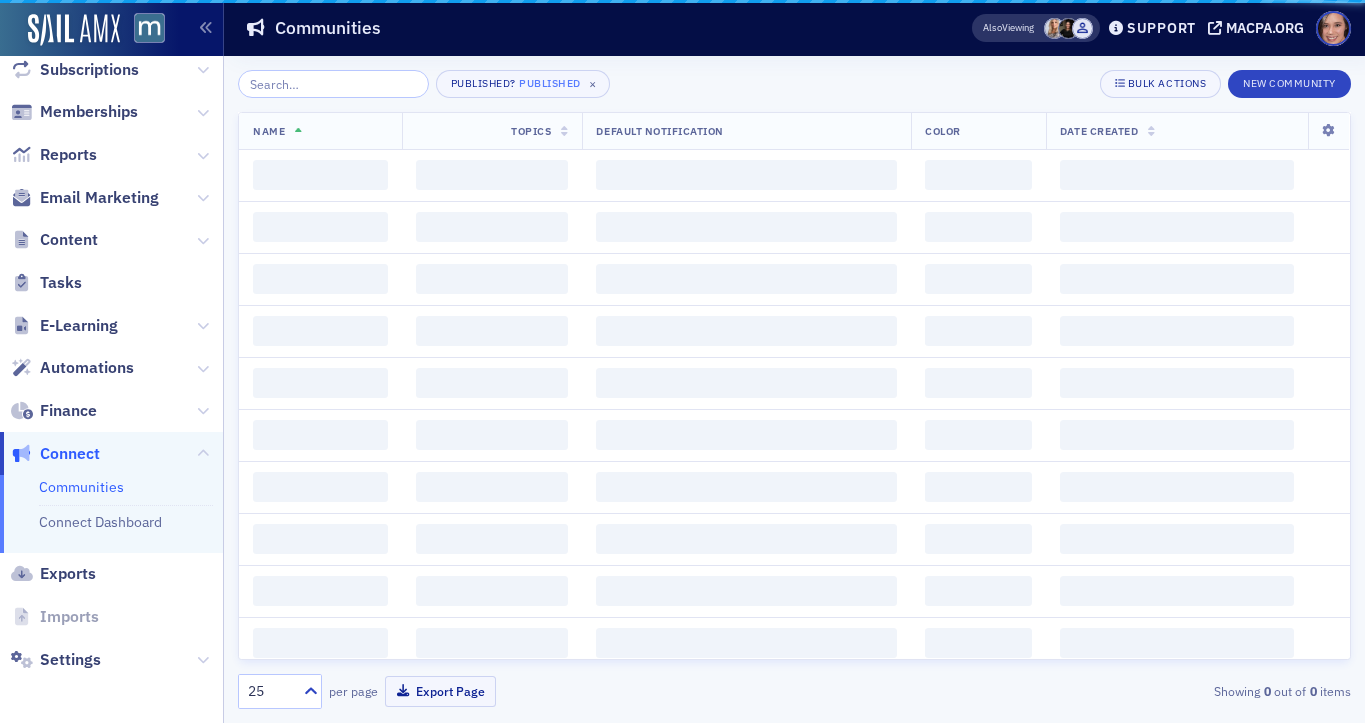 scroll, scrollTop: 156, scrollLeft: 0, axis: vertical 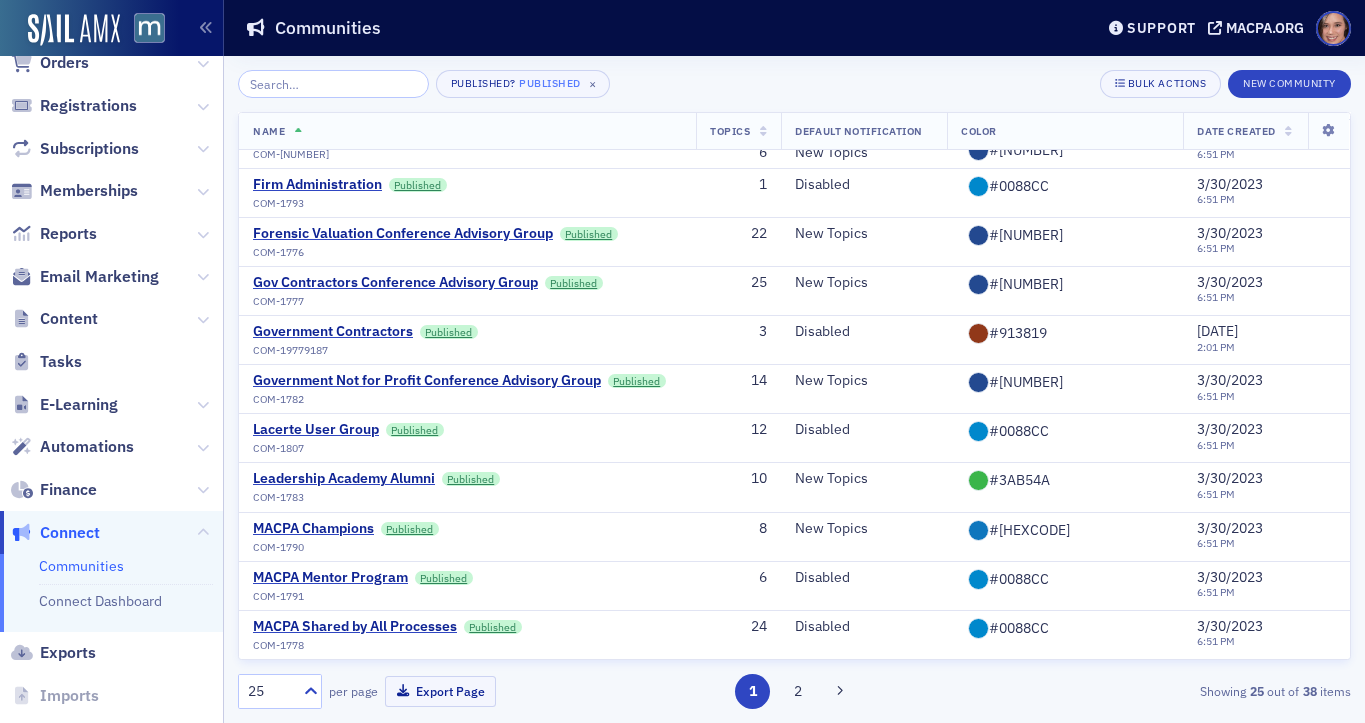 click 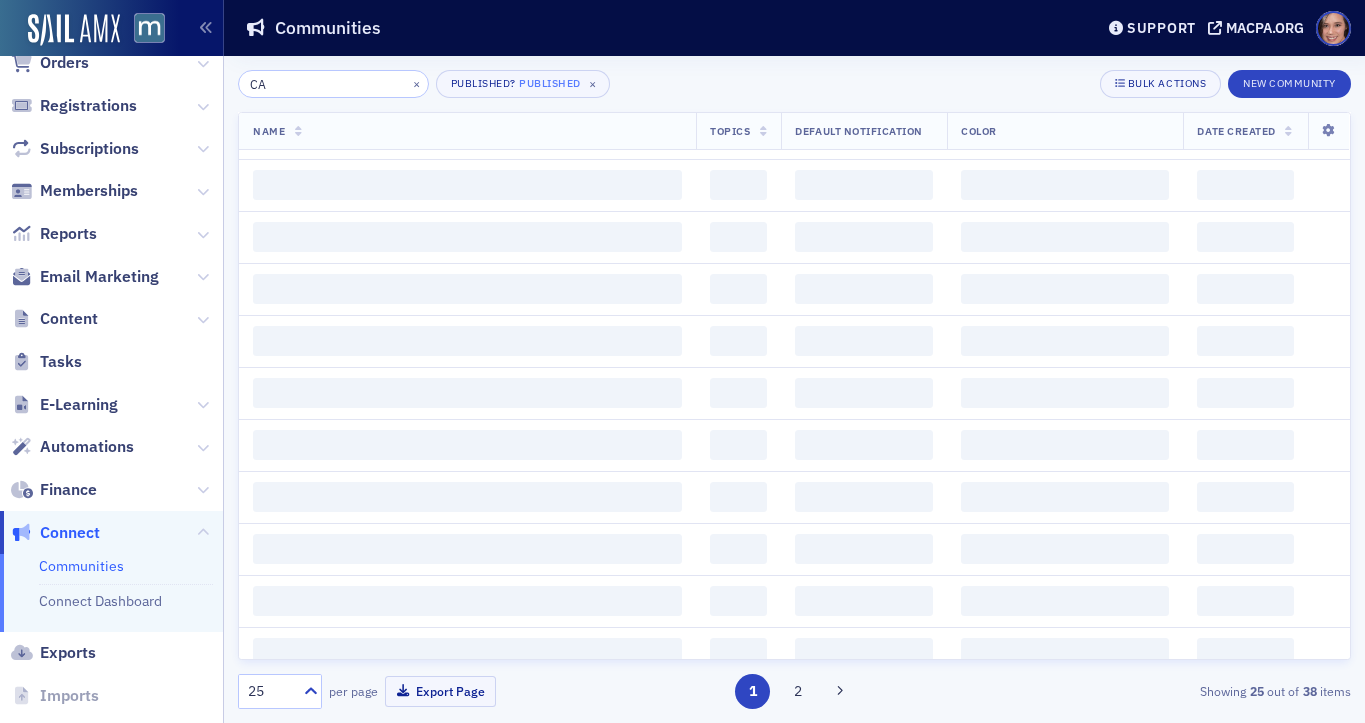 type on "CAS" 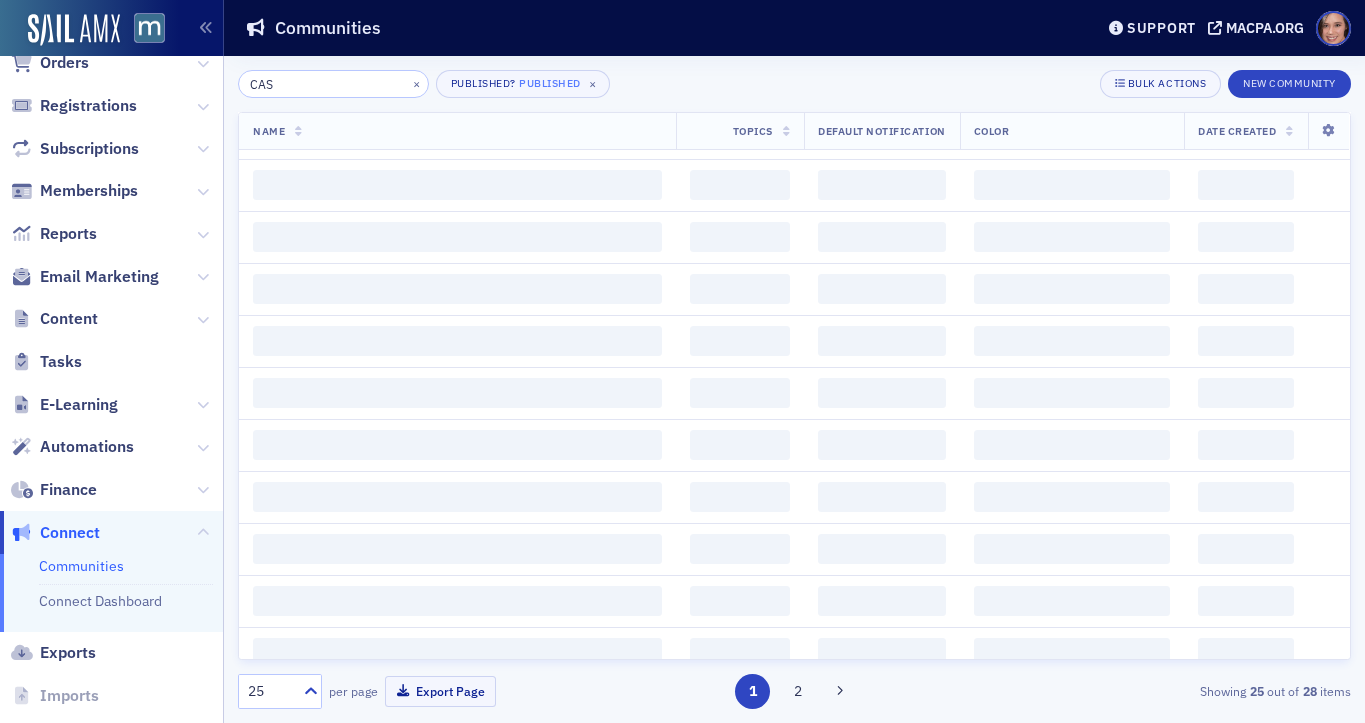 scroll, scrollTop: 718, scrollLeft: 0, axis: vertical 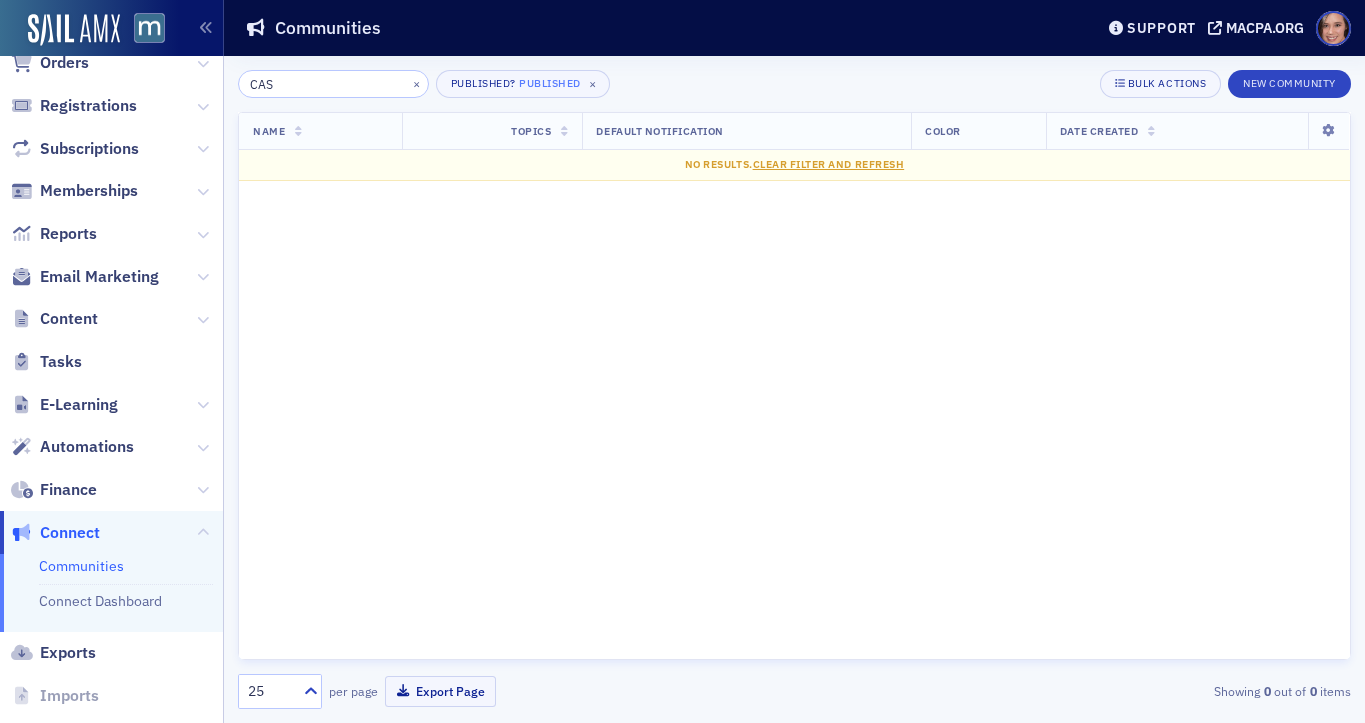click on "CAS" 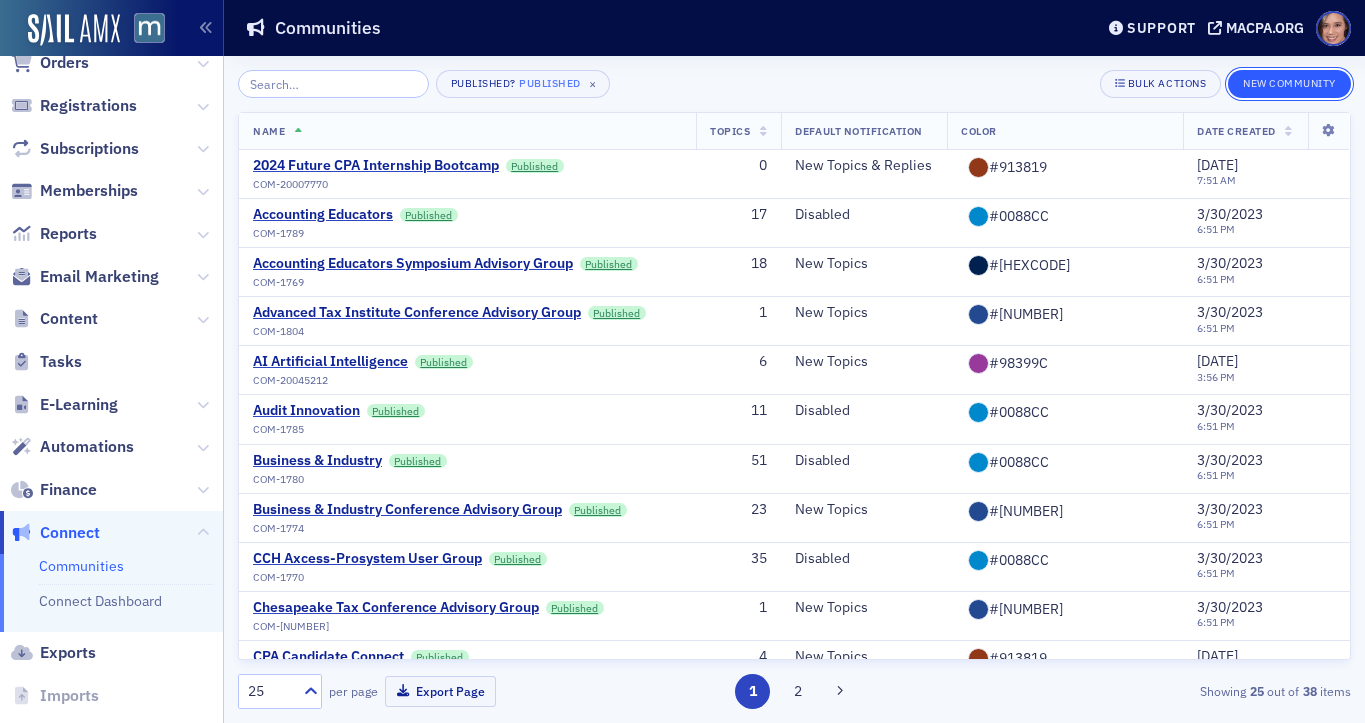 click on "New Community" 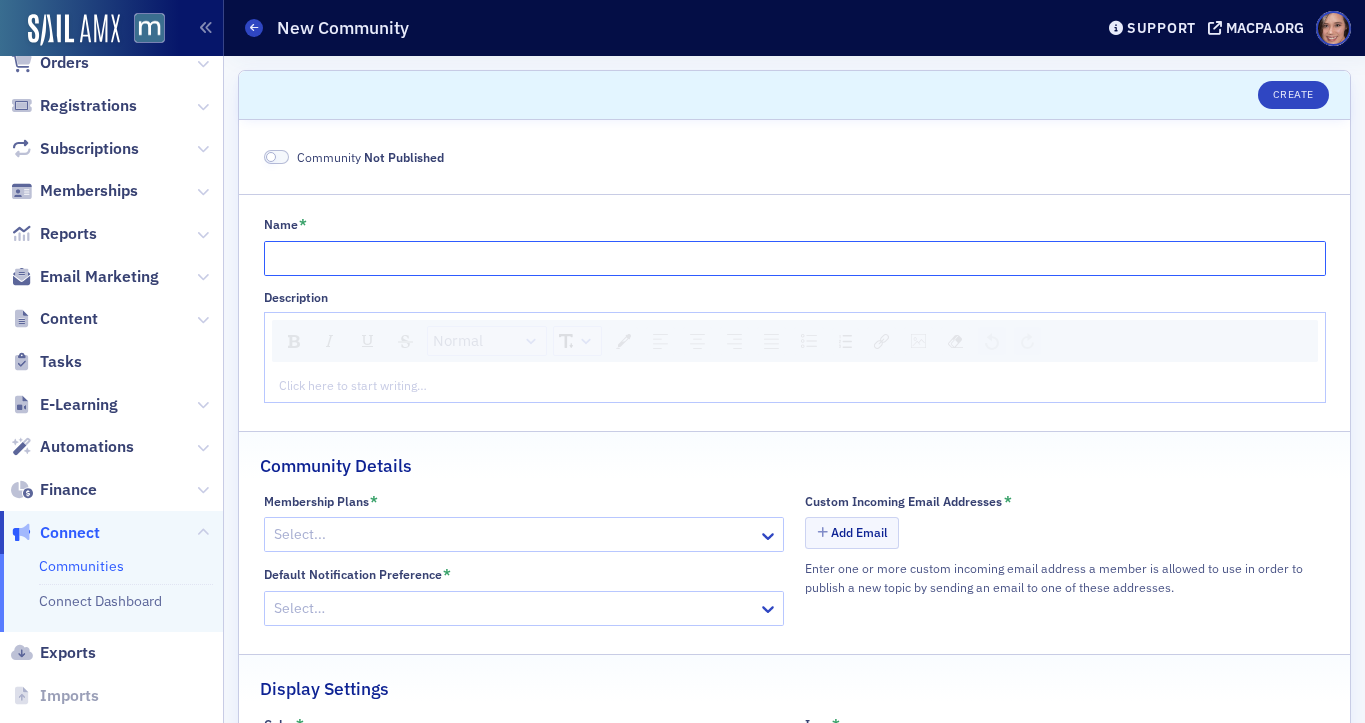 click on "Name *" 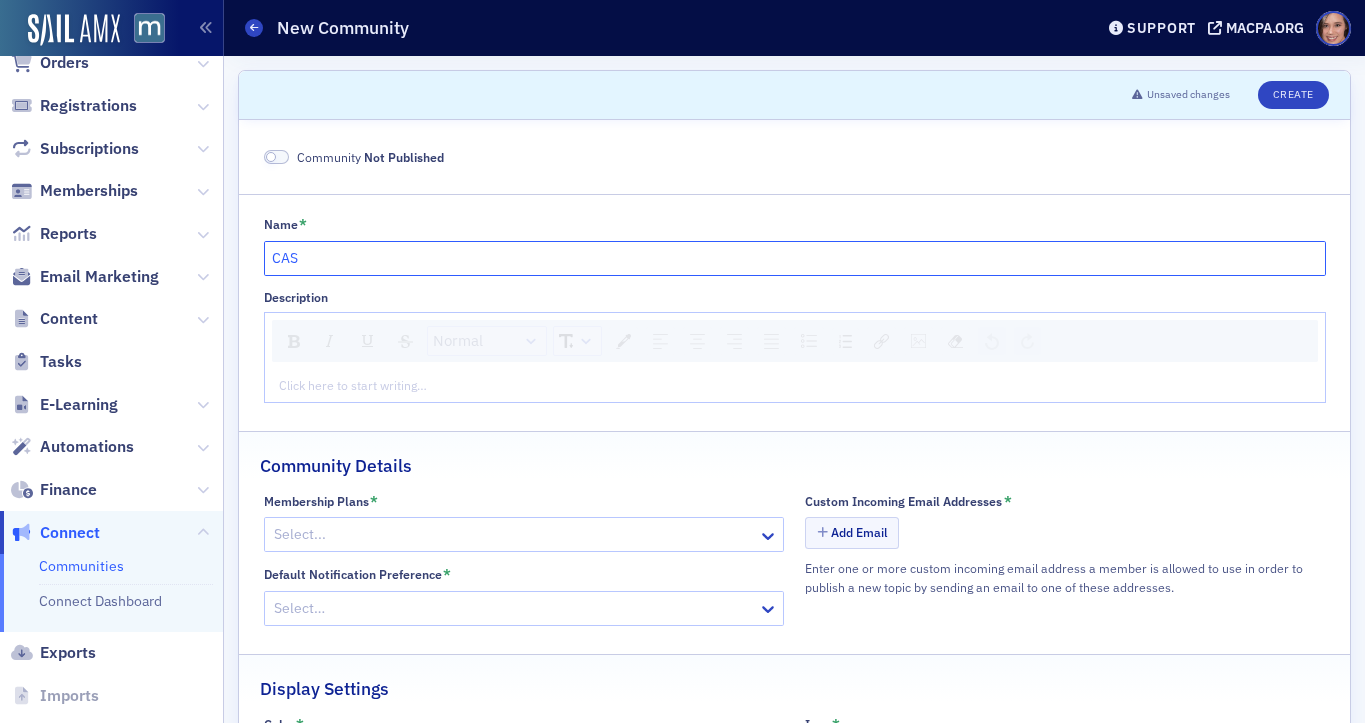 click on "CAS" 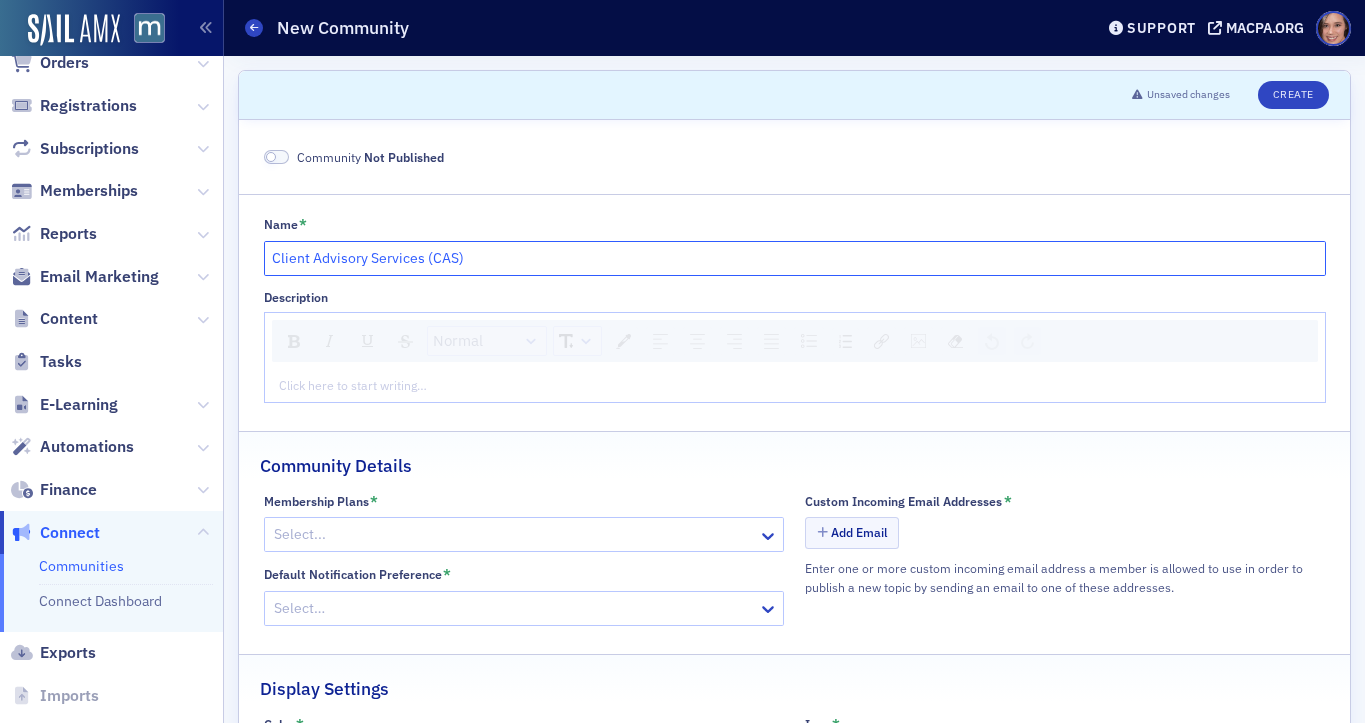type on "Client Advisory Services (CAS)" 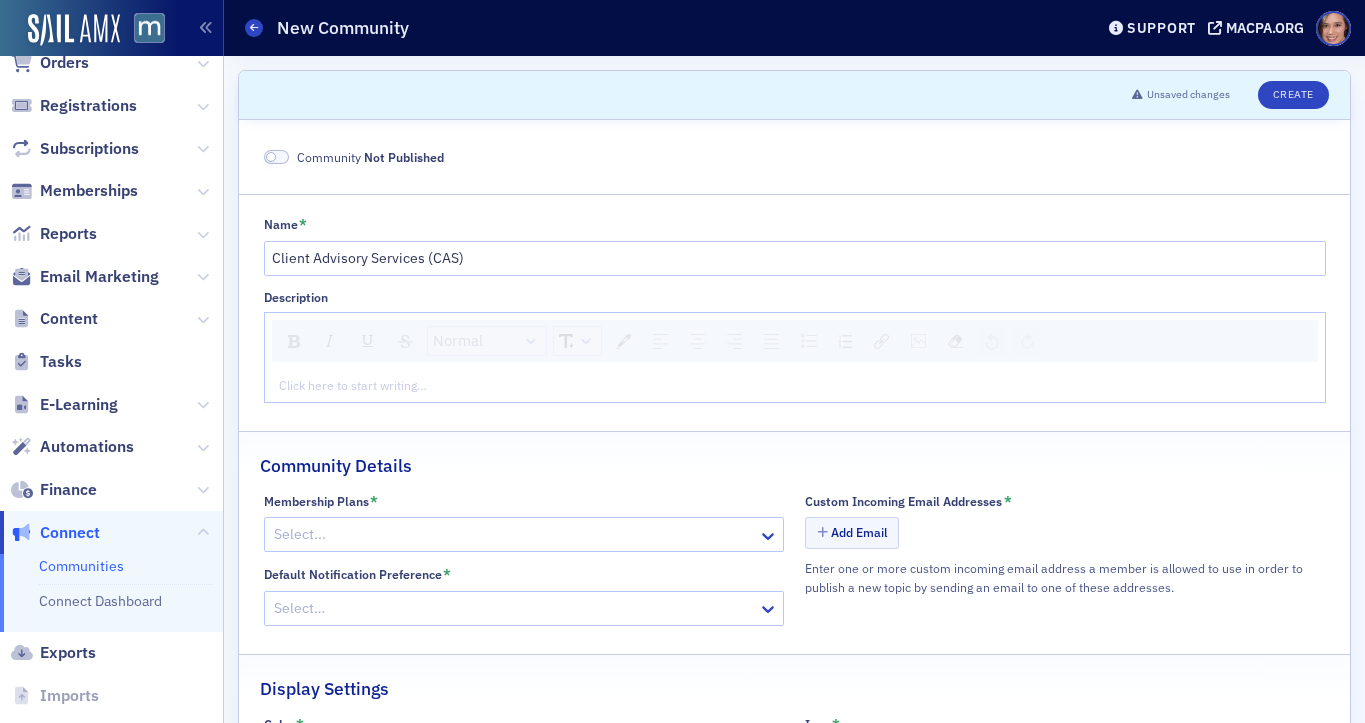 click on "Click here to start writing…" 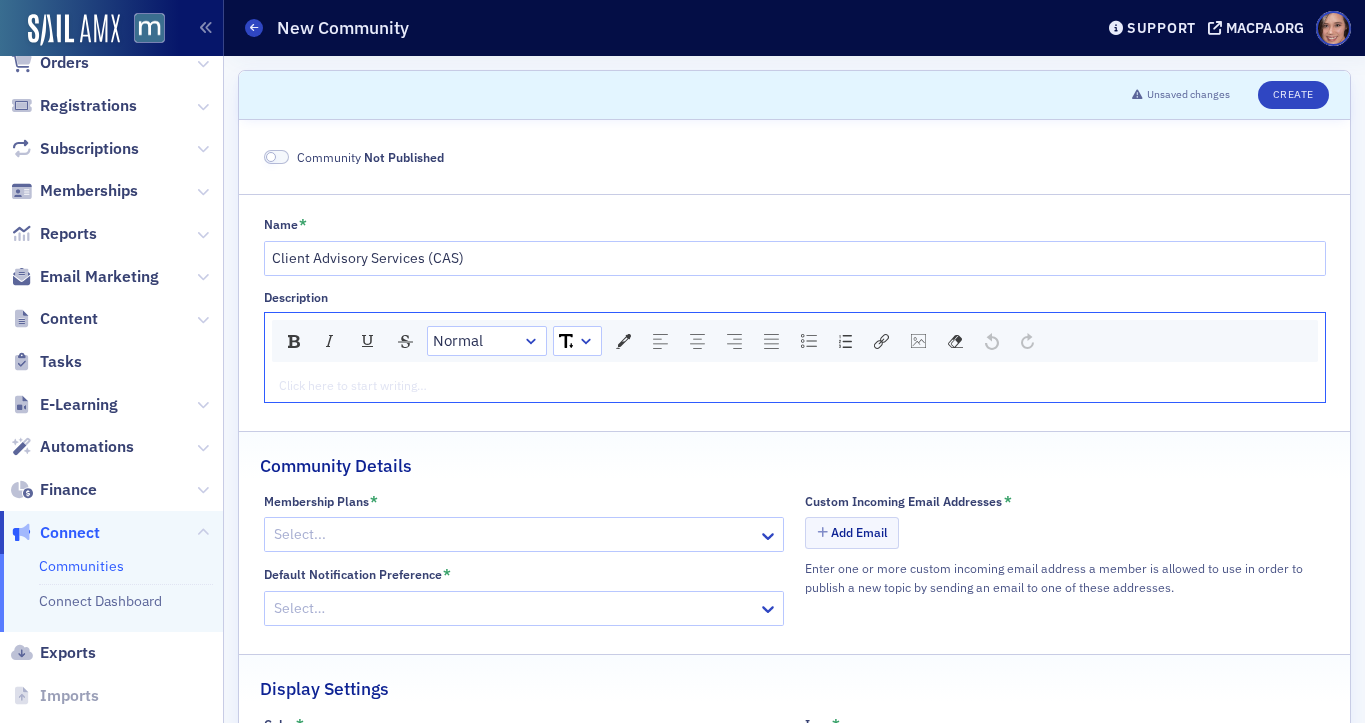 scroll, scrollTop: 123, scrollLeft: 0, axis: vertical 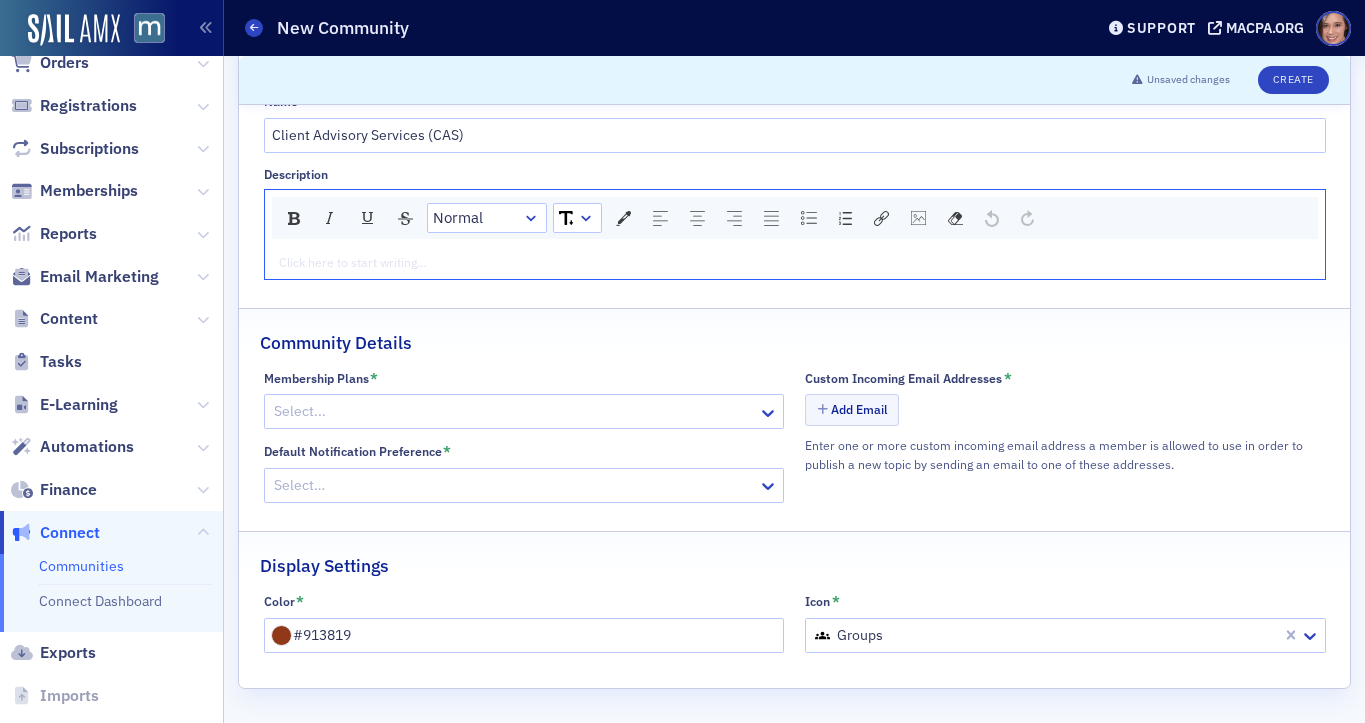click 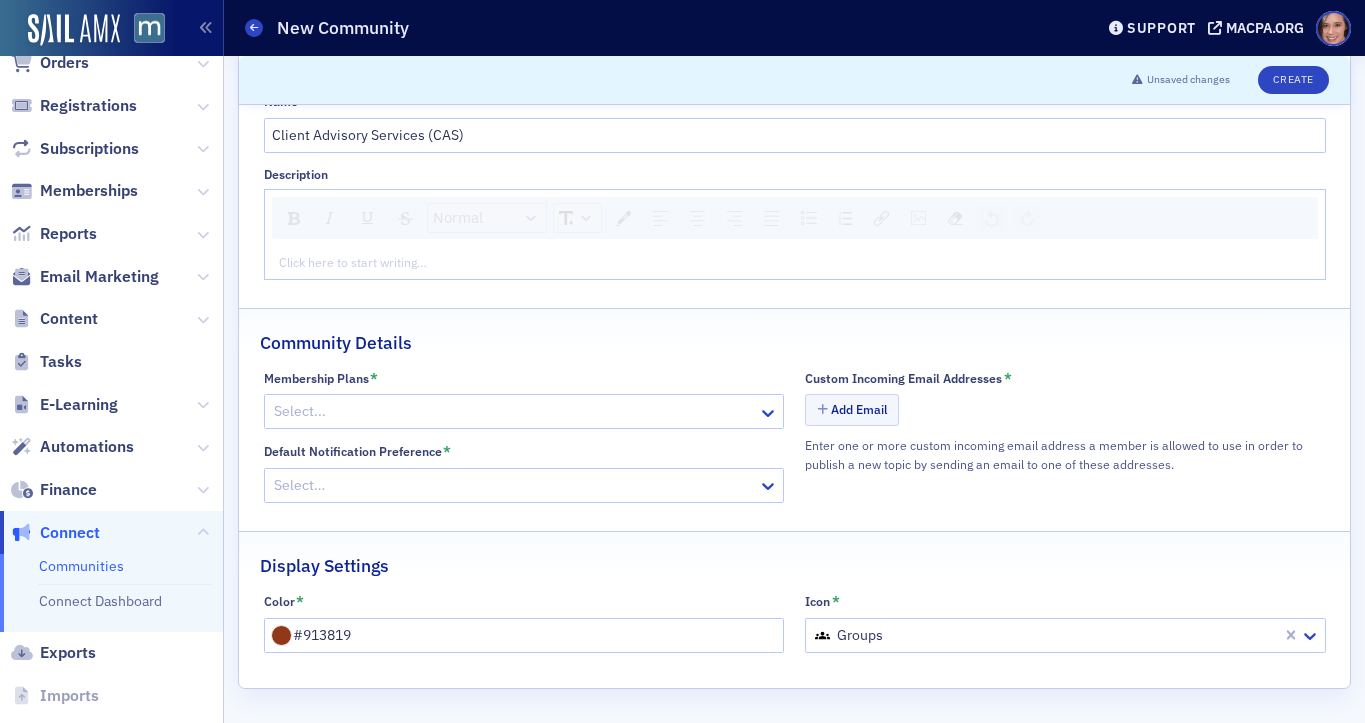 click on "Community Details Membership Plans * Select... Default Notification Preference * Select… Custom Incoming Email Addresses * Add Email Enter one or more custom incoming email address a member is allowed to use in order to publish a new topic by sending an email to one of these addresses." 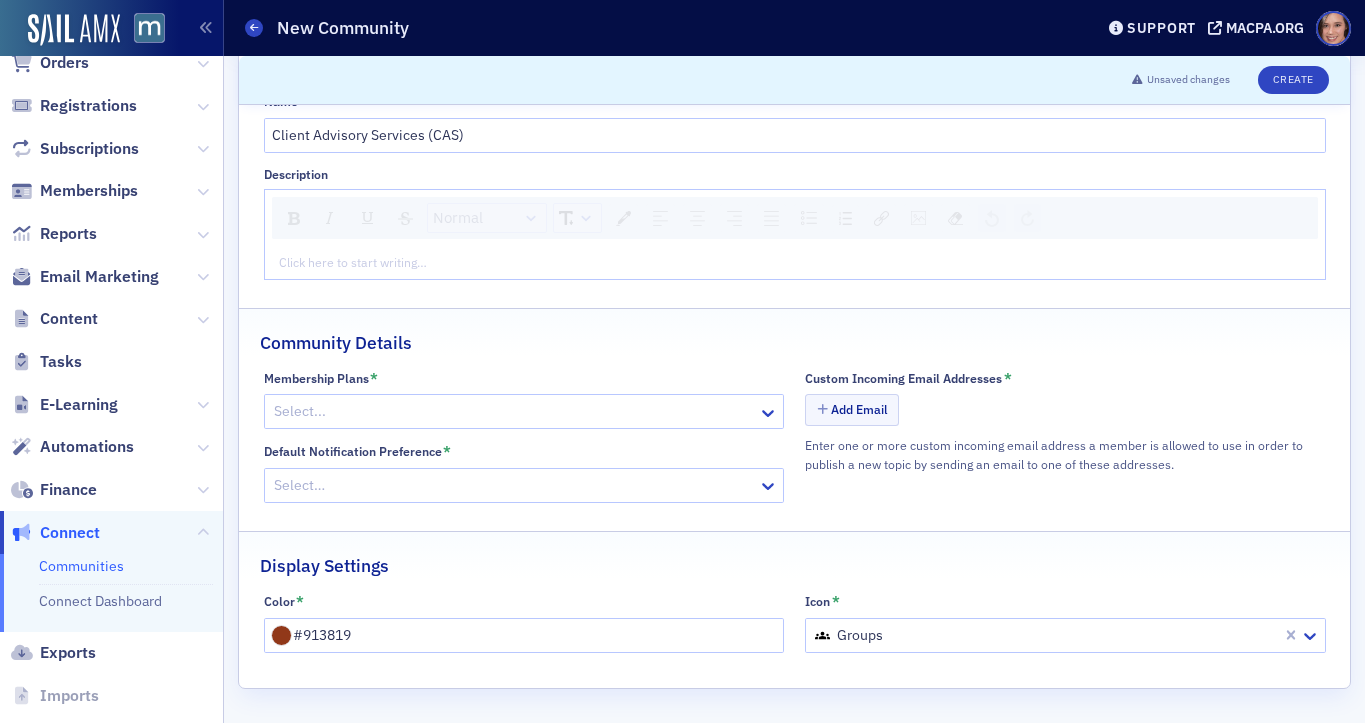 scroll, scrollTop: 0, scrollLeft: 0, axis: both 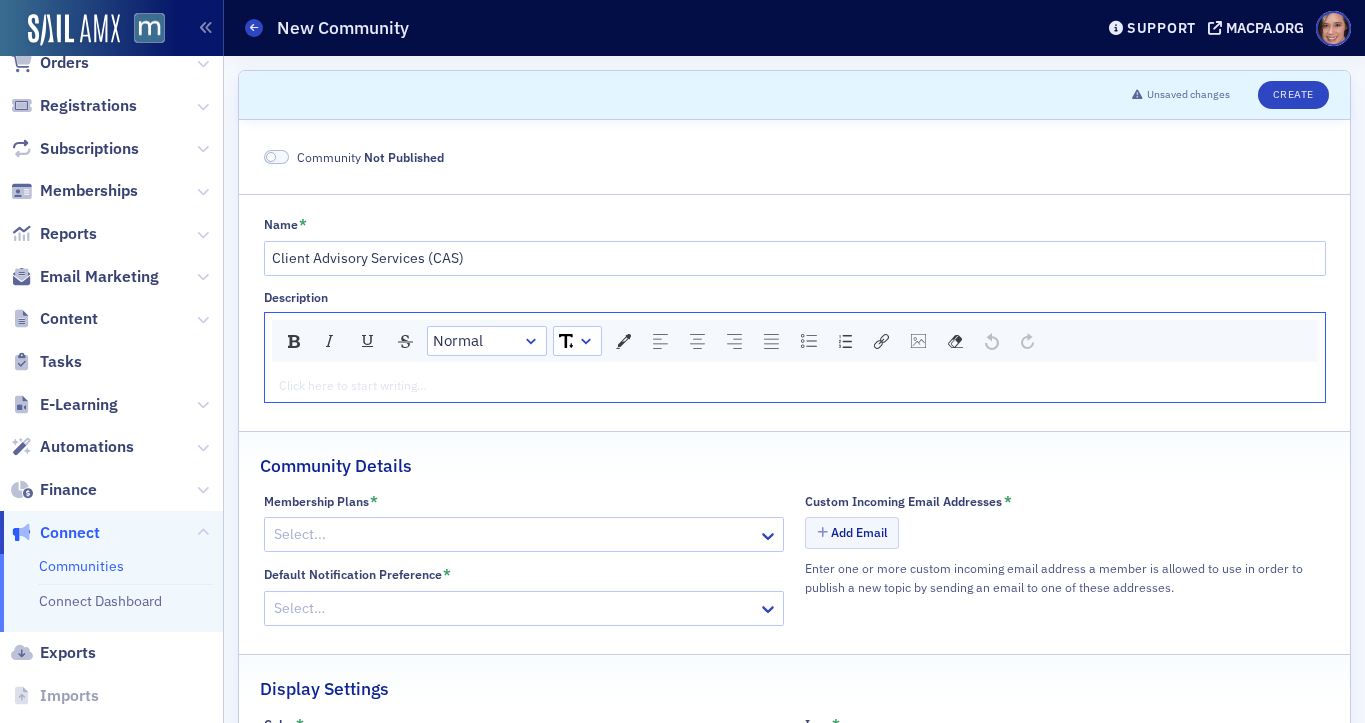 click 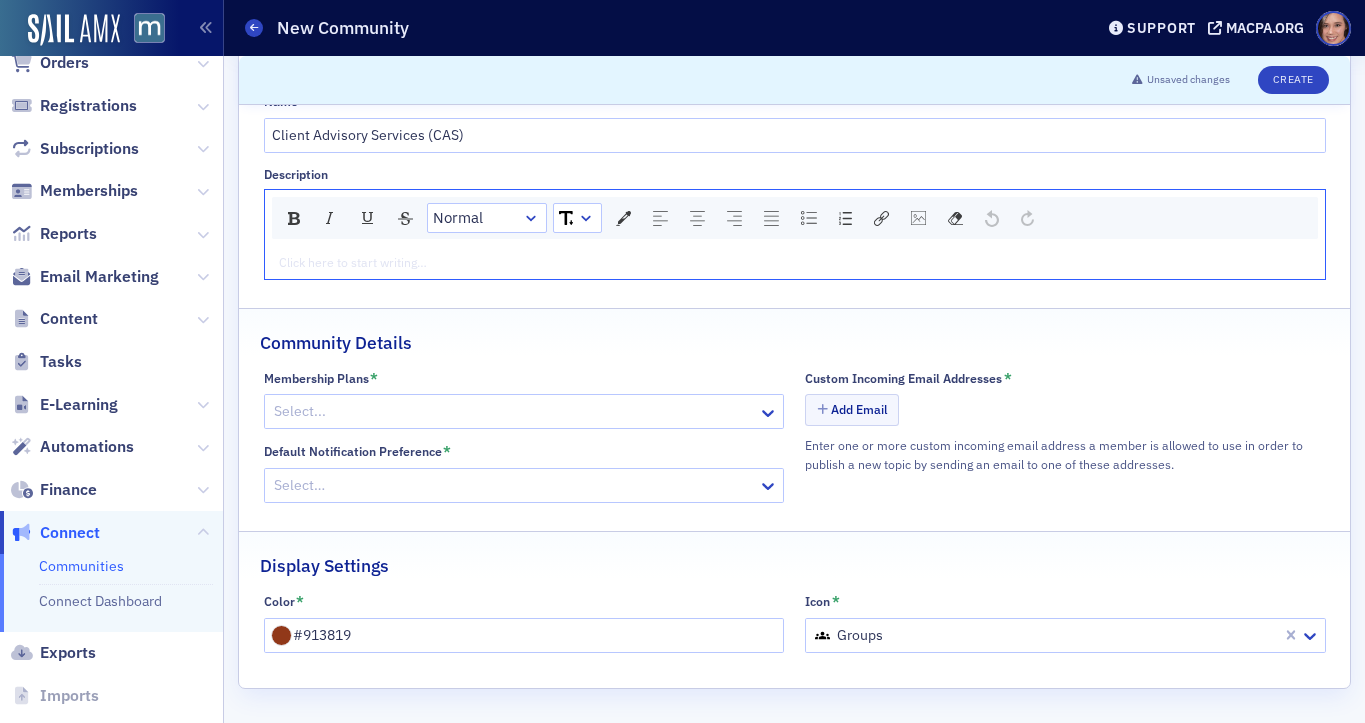 click on "Membership Plans *" 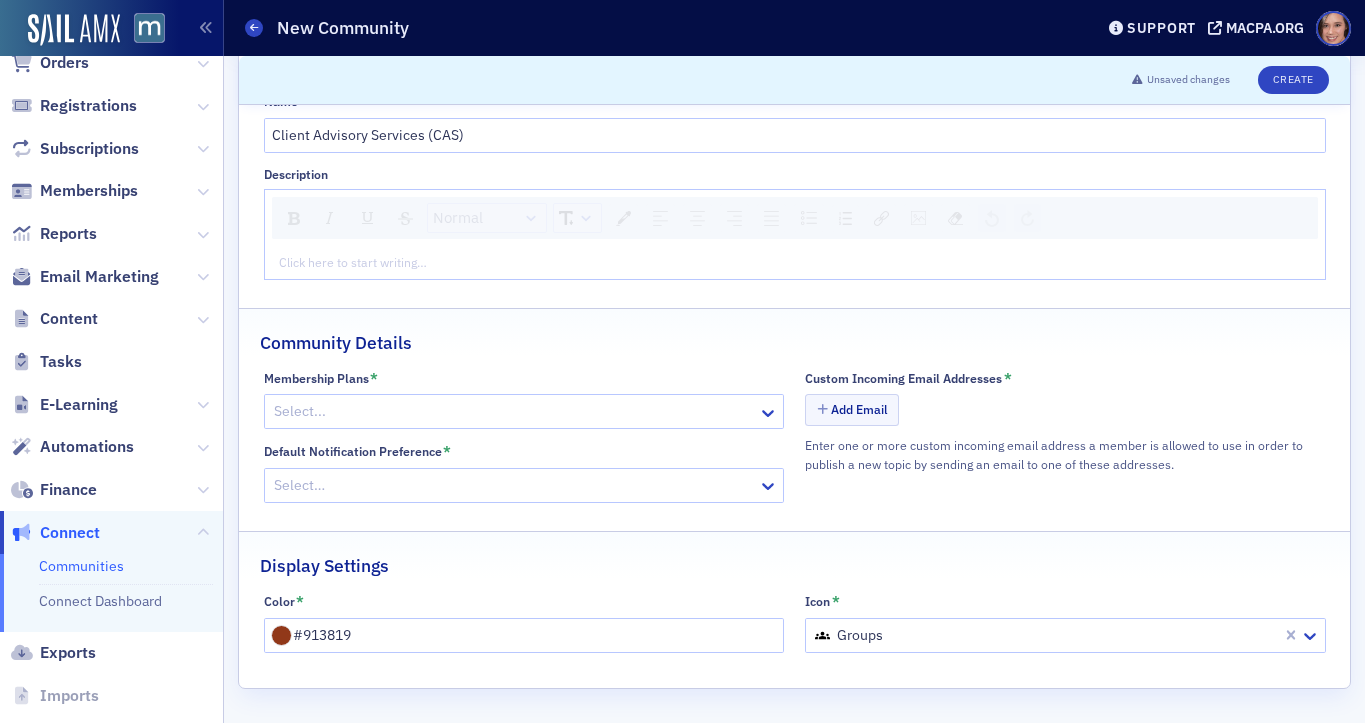 click 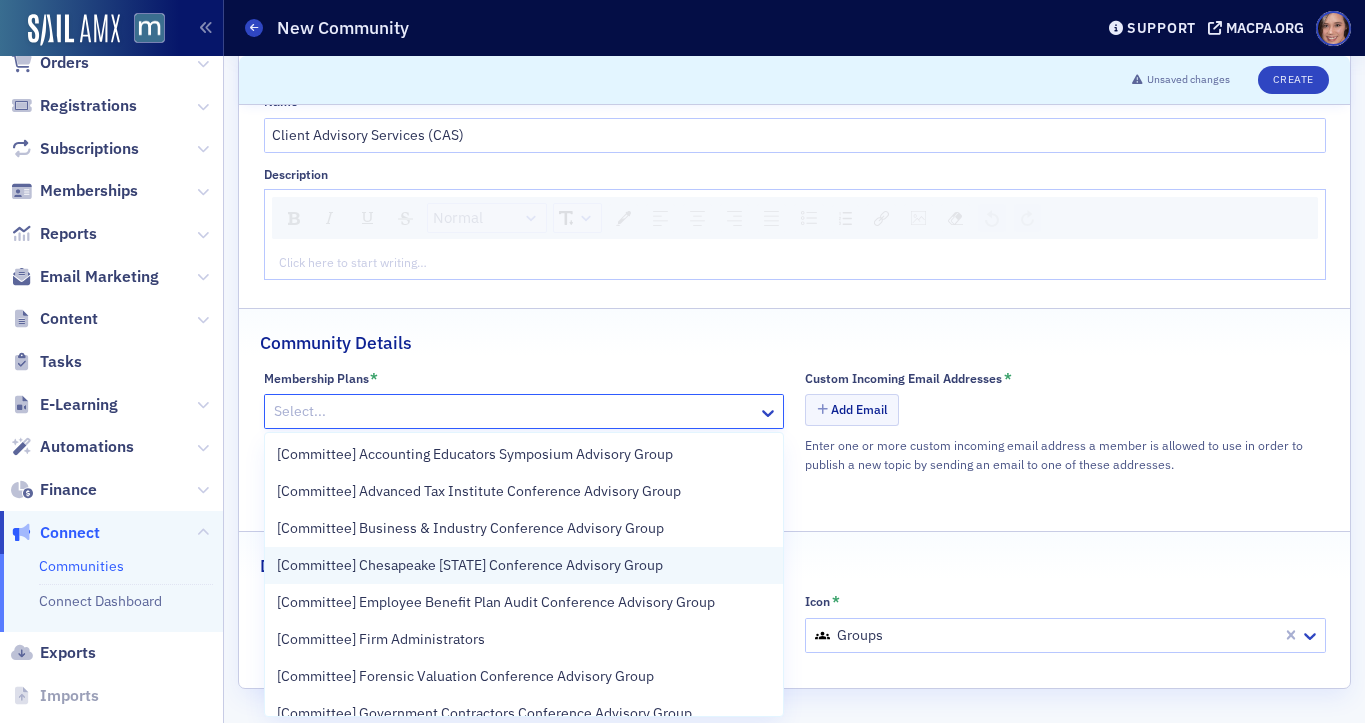 scroll, scrollTop: 523, scrollLeft: 0, axis: vertical 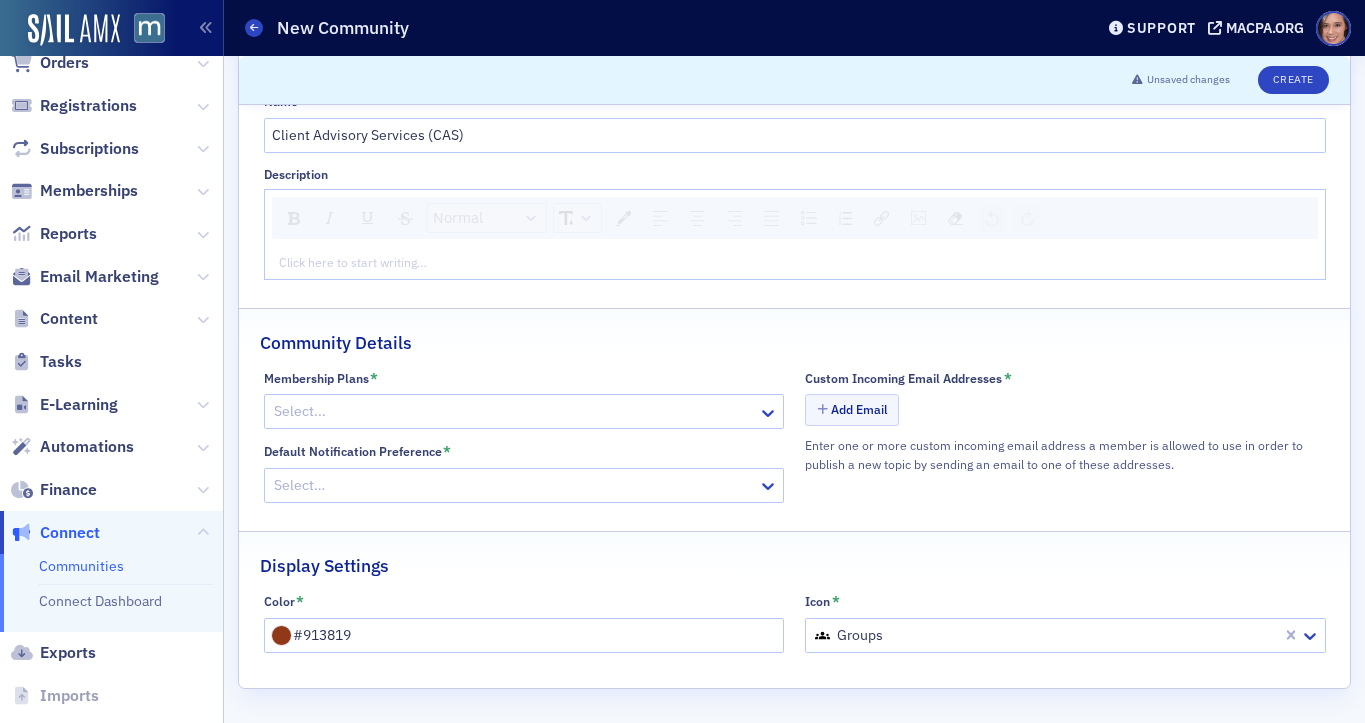 click on "Communities New Community" 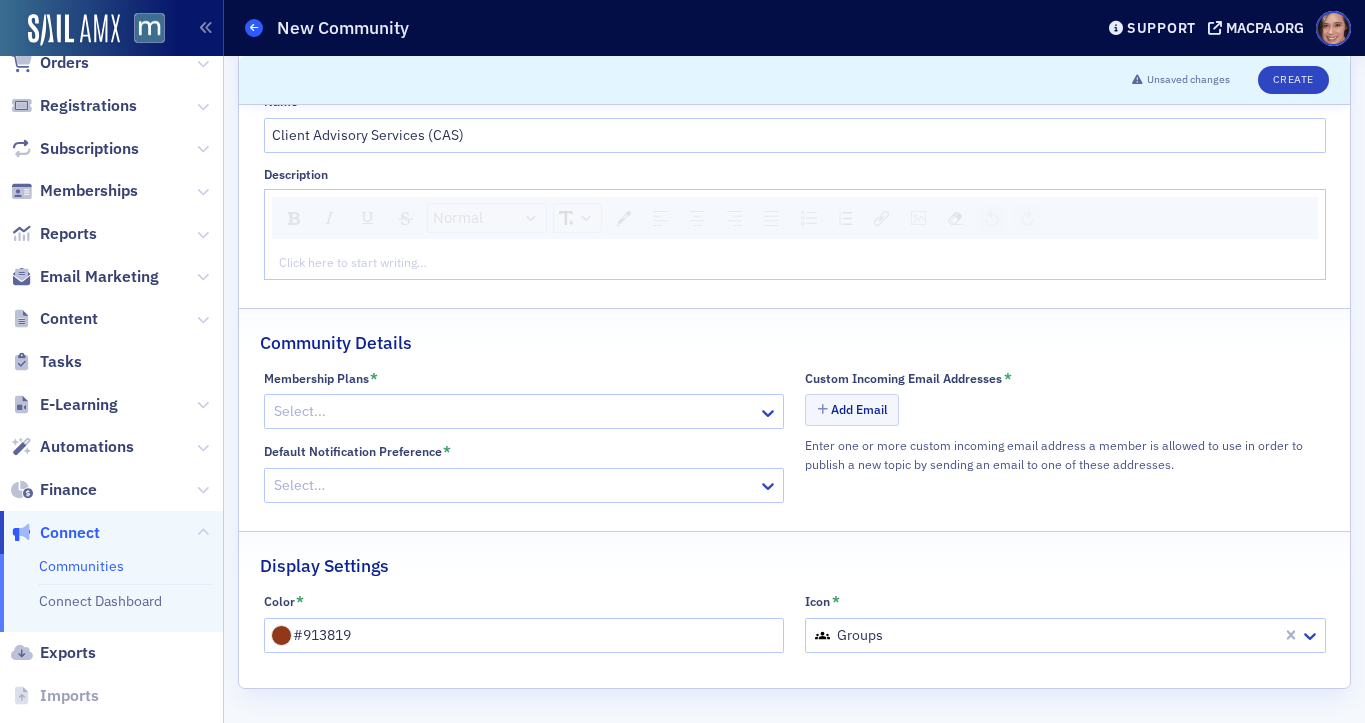 click 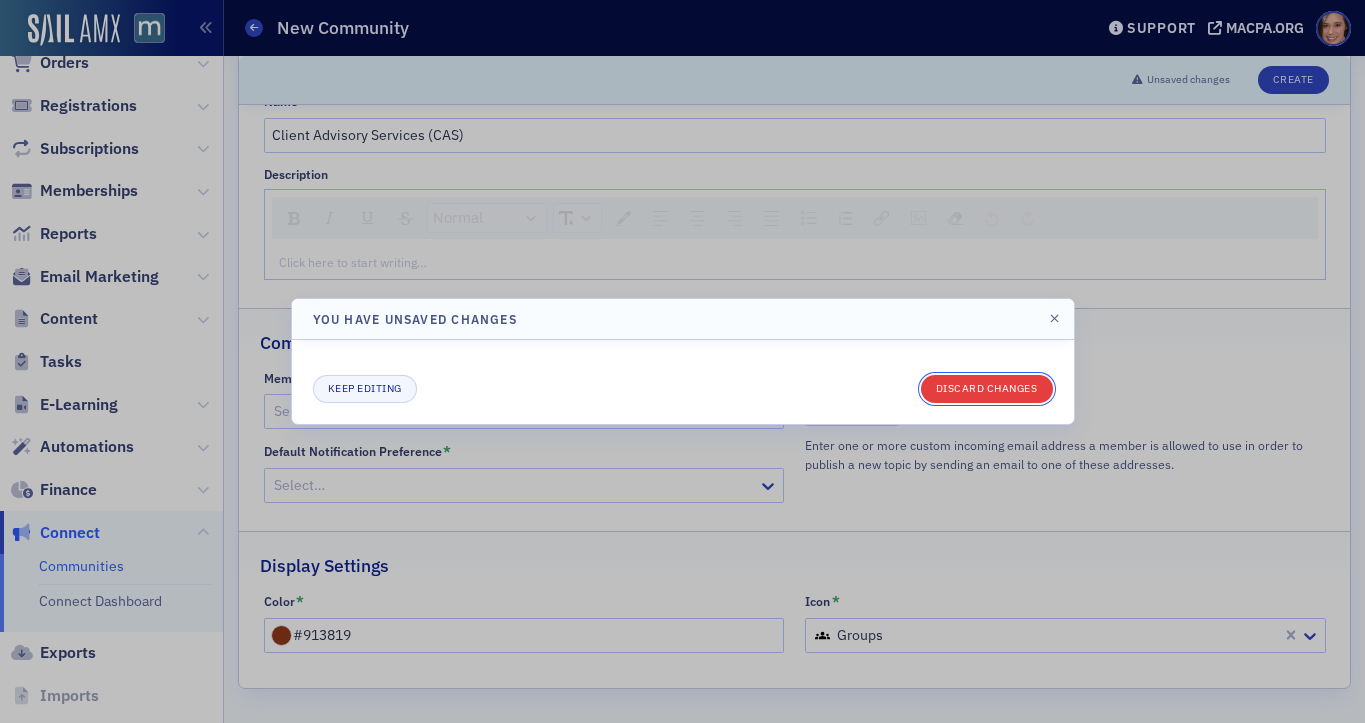 click on "Discard changes" at bounding box center [987, 389] 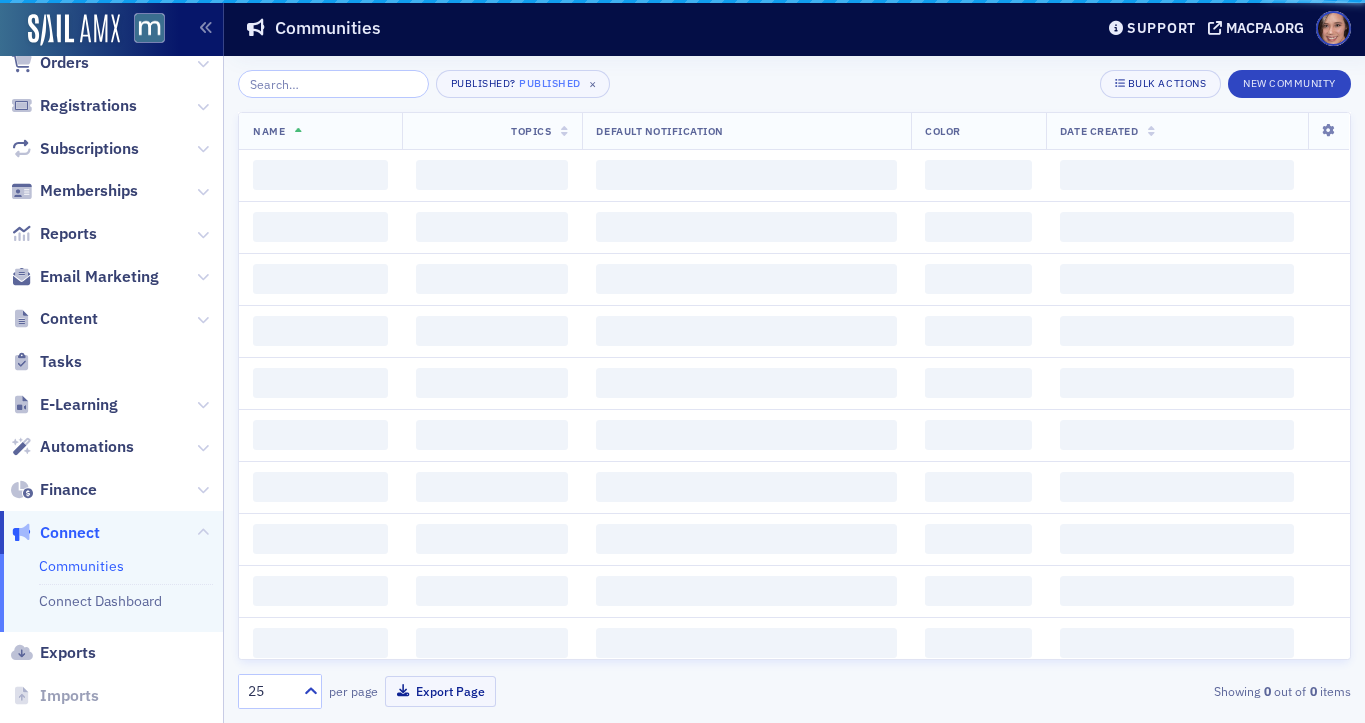 scroll, scrollTop: 0, scrollLeft: 0, axis: both 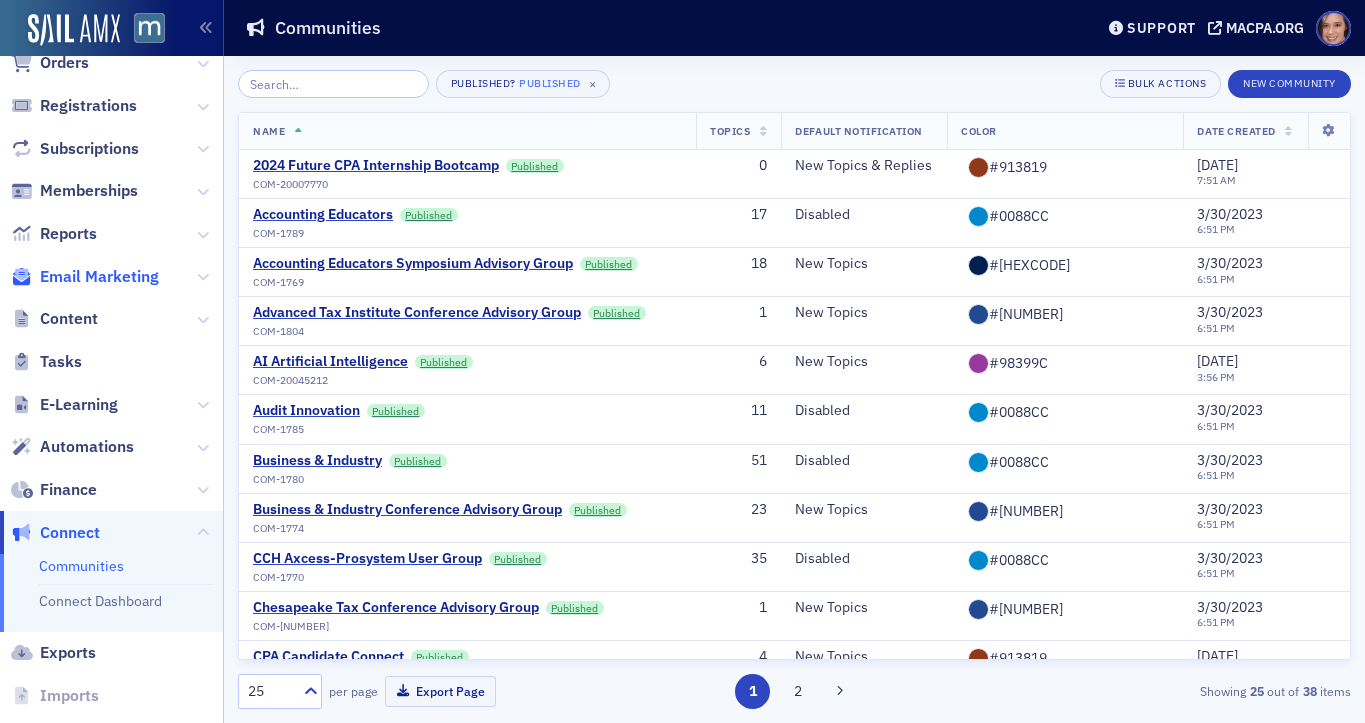 click on "Email Marketing" 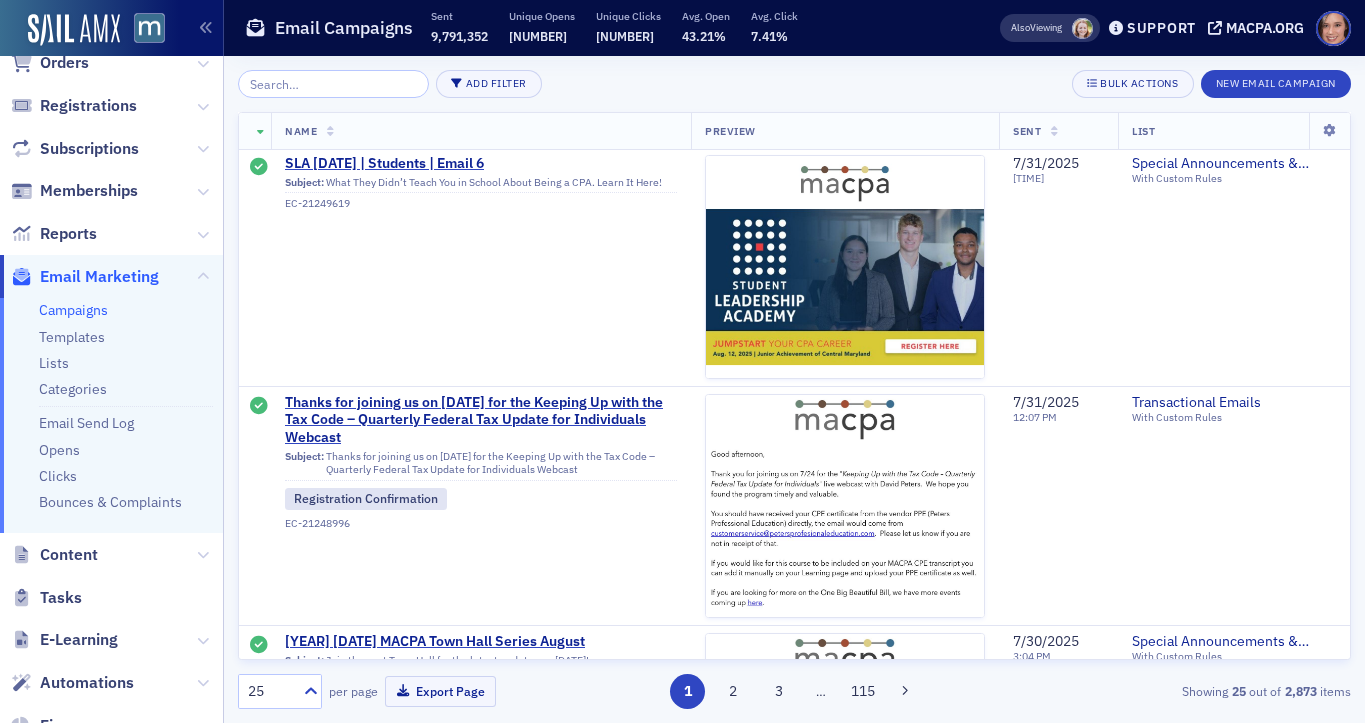 scroll, scrollTop: 2531, scrollLeft: 0, axis: vertical 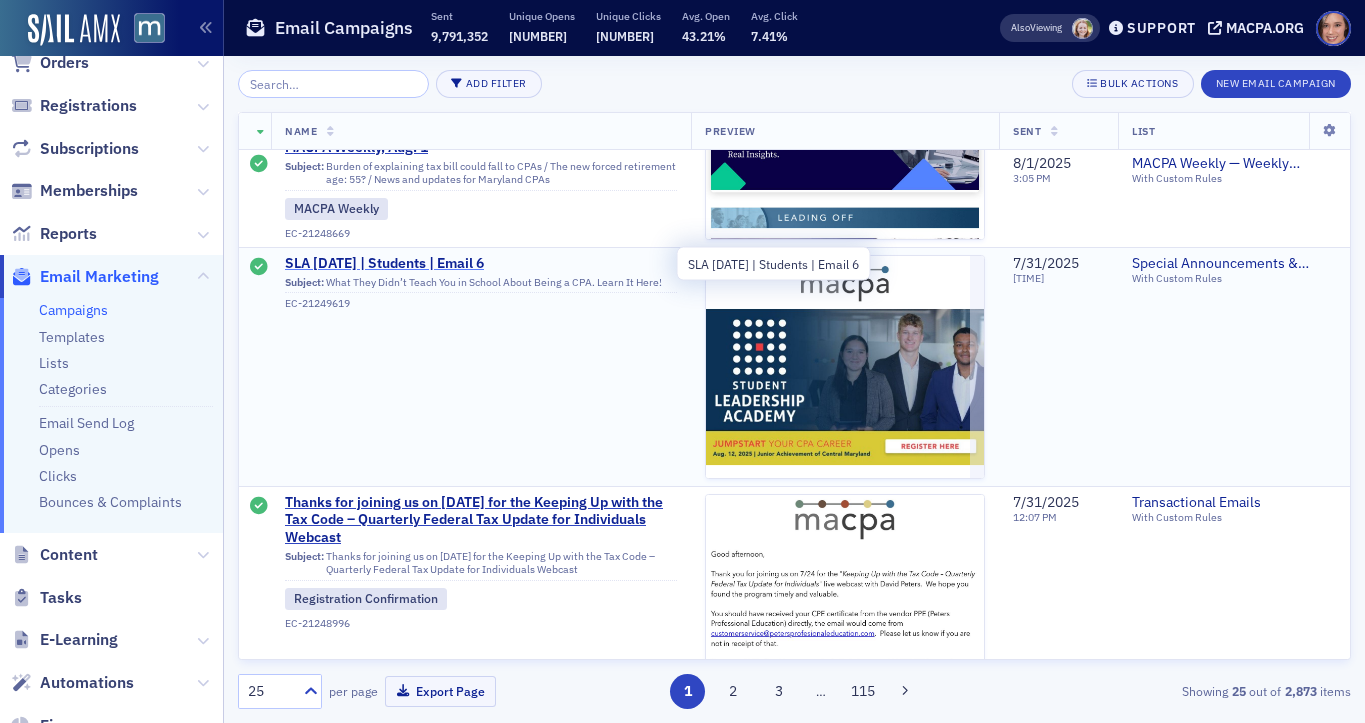 click on "SLA [DATE] | Students | Email 6" 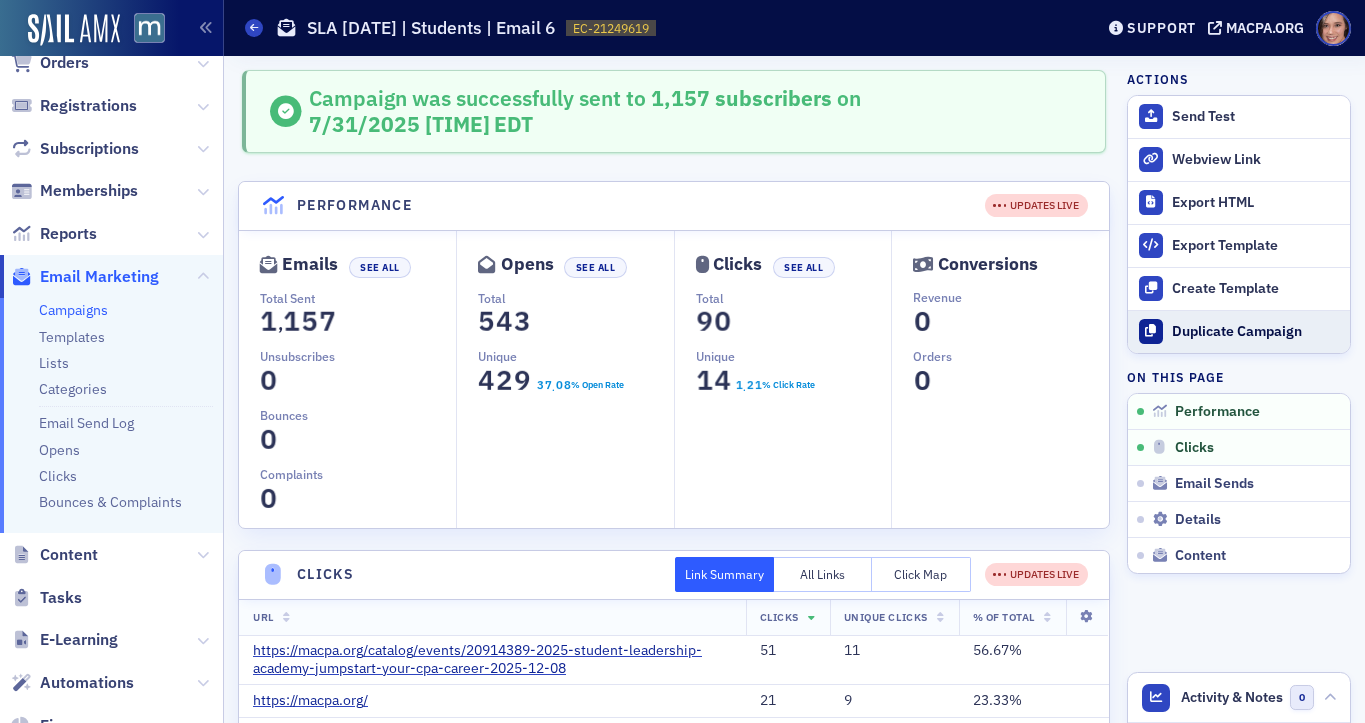 click on "Duplicate Campaign" 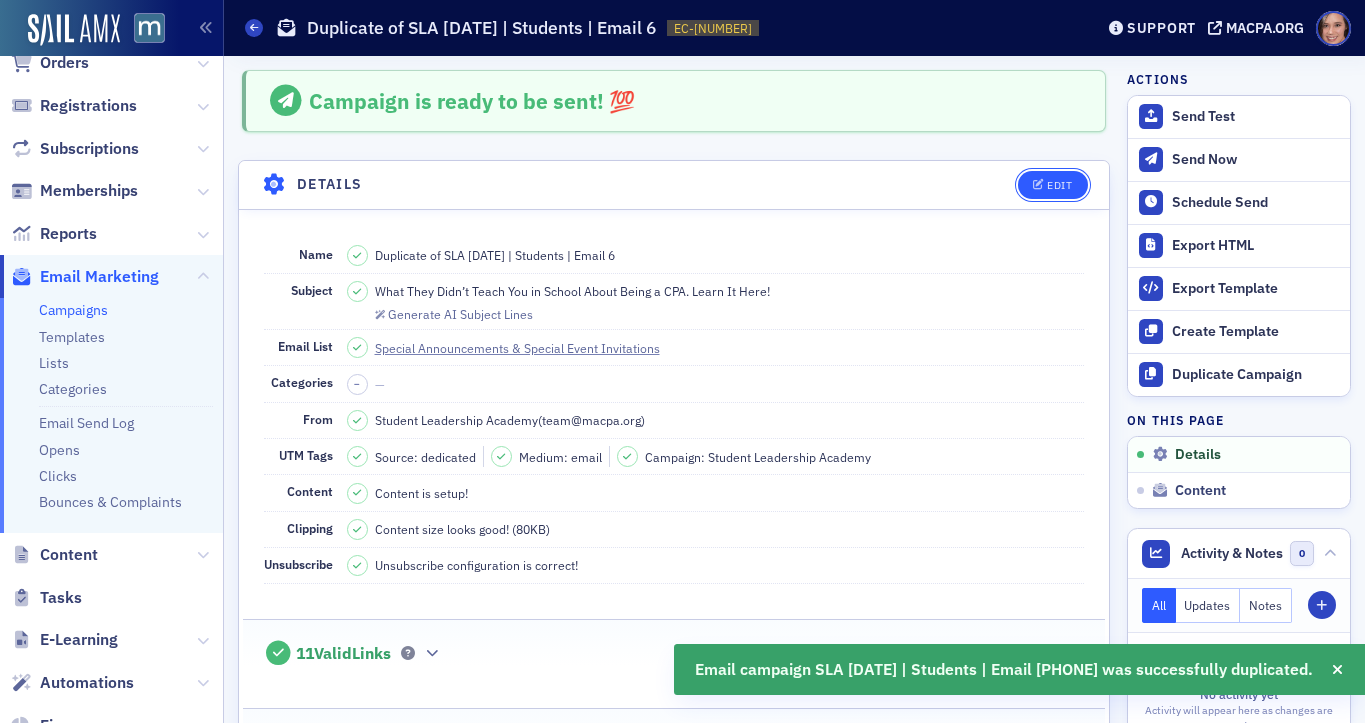 click on "Edit" 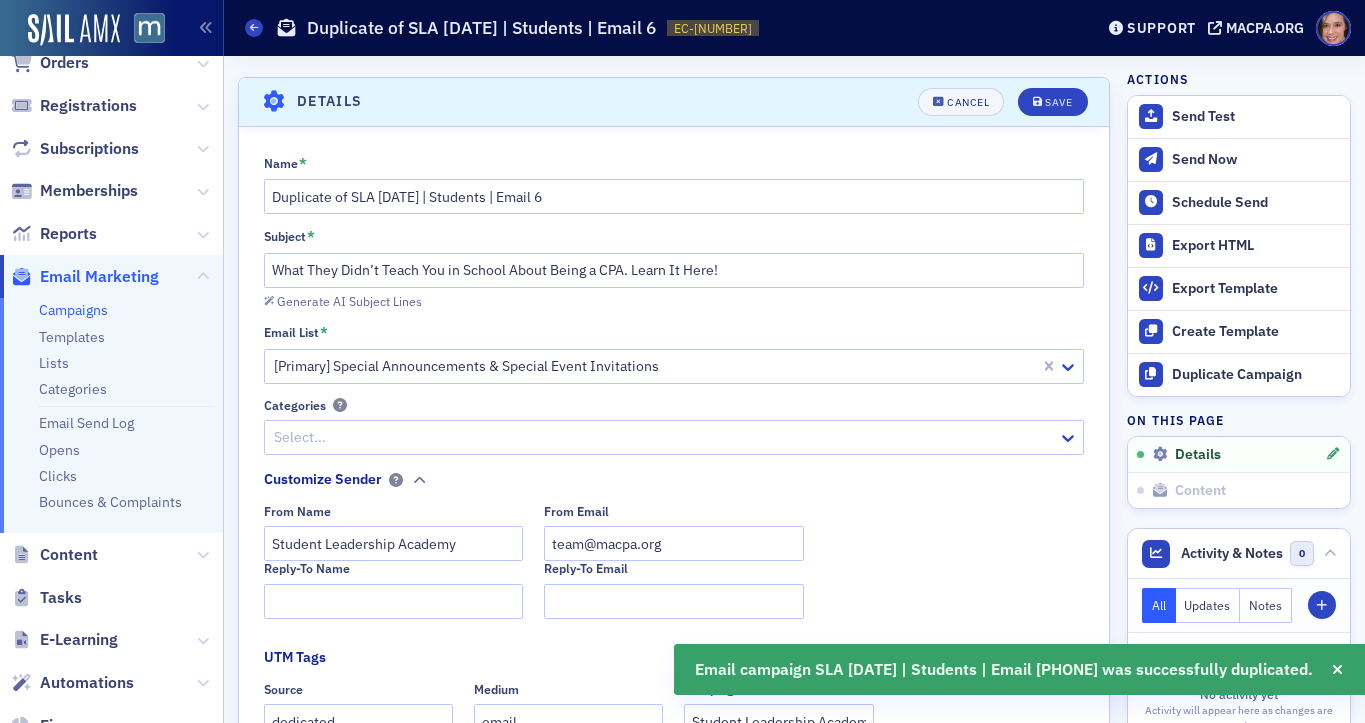 scroll, scrollTop: 93, scrollLeft: 0, axis: vertical 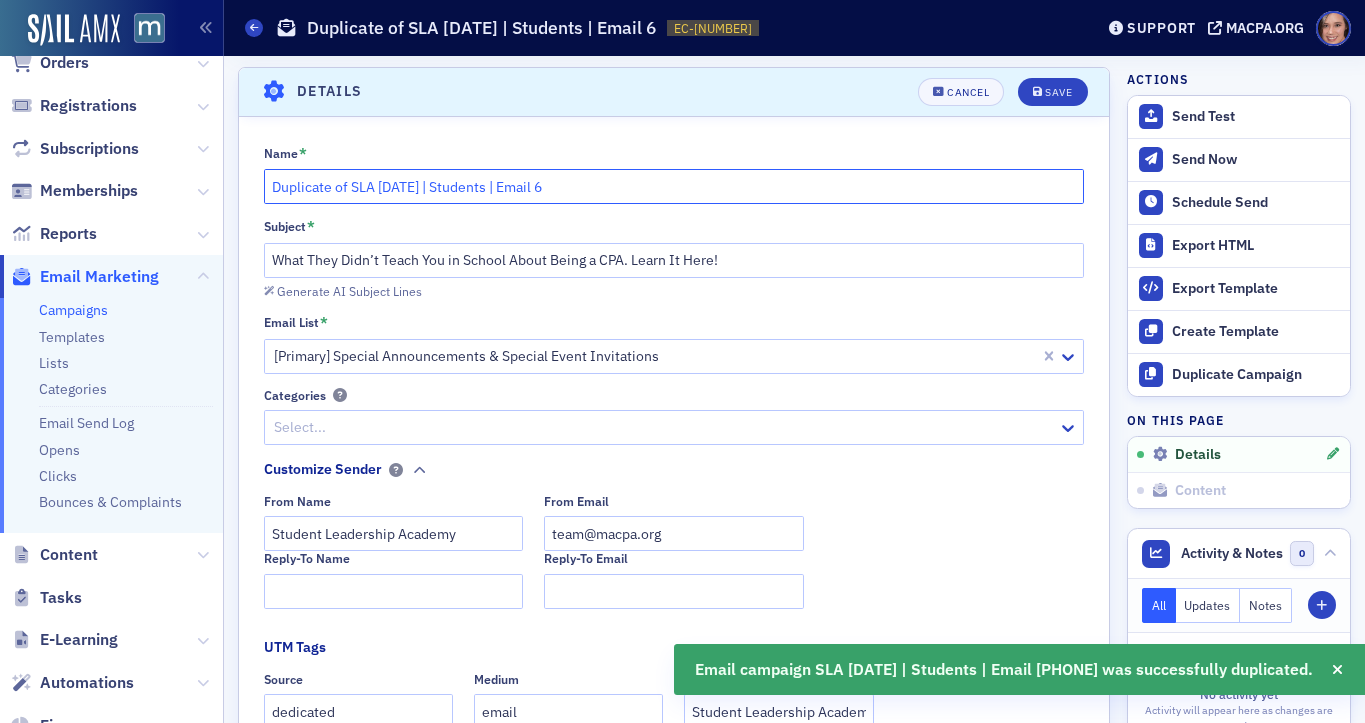 drag, startPoint x: 352, startPoint y: 184, endPoint x: 229, endPoint y: 184, distance: 123 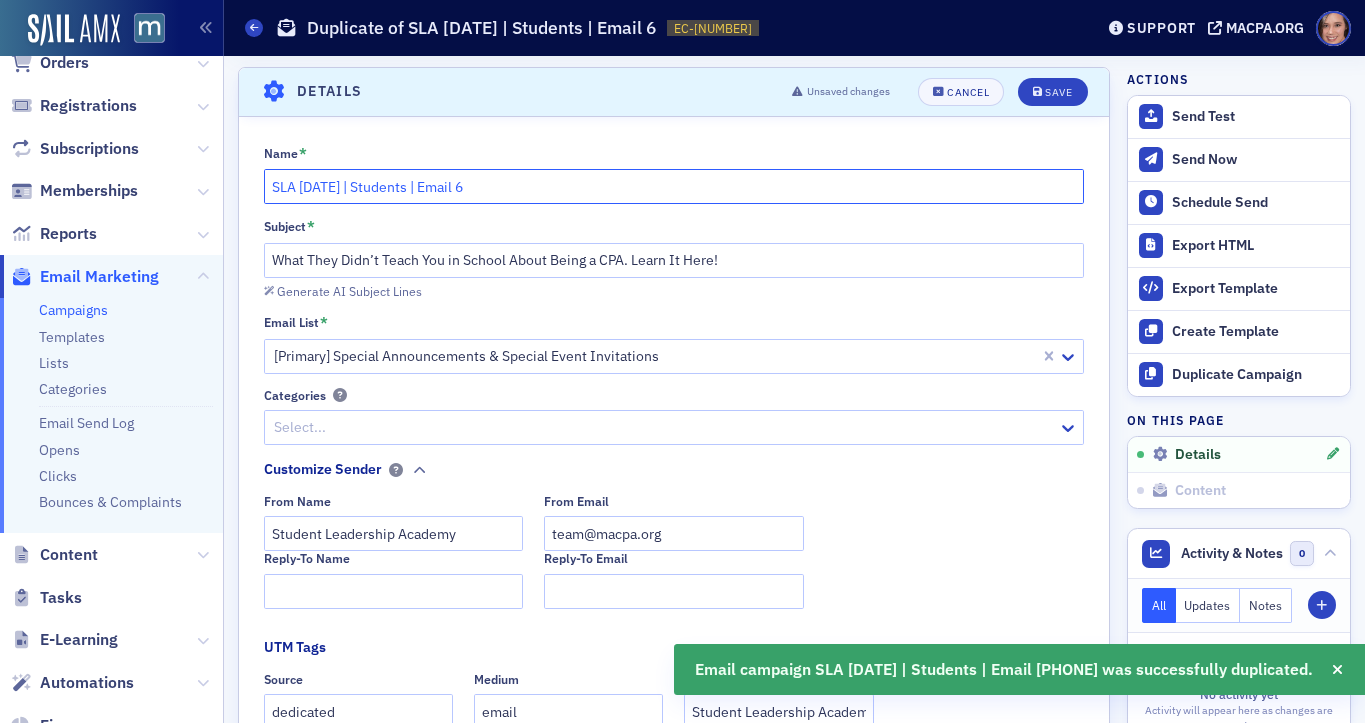 click on "SLA [DATE] | Students | Email 6" 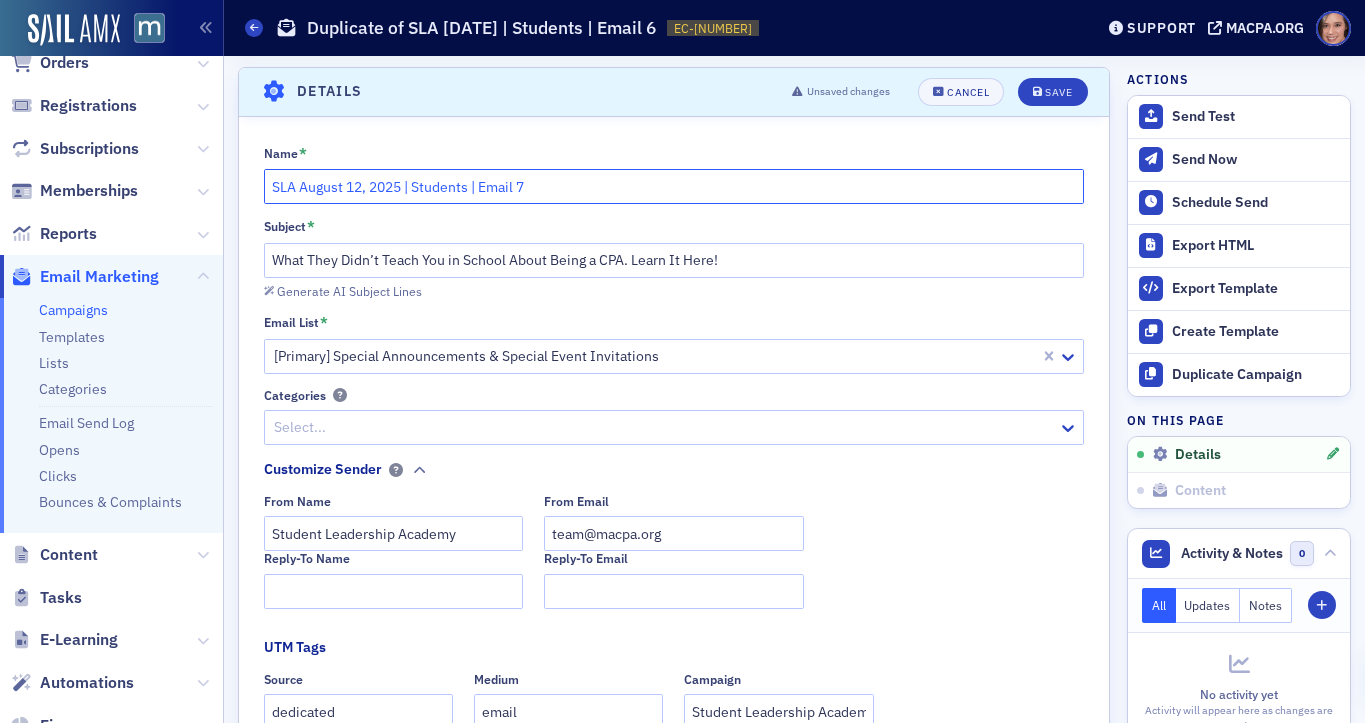 type on "SLA August 12, 2025 | Students | Email 7" 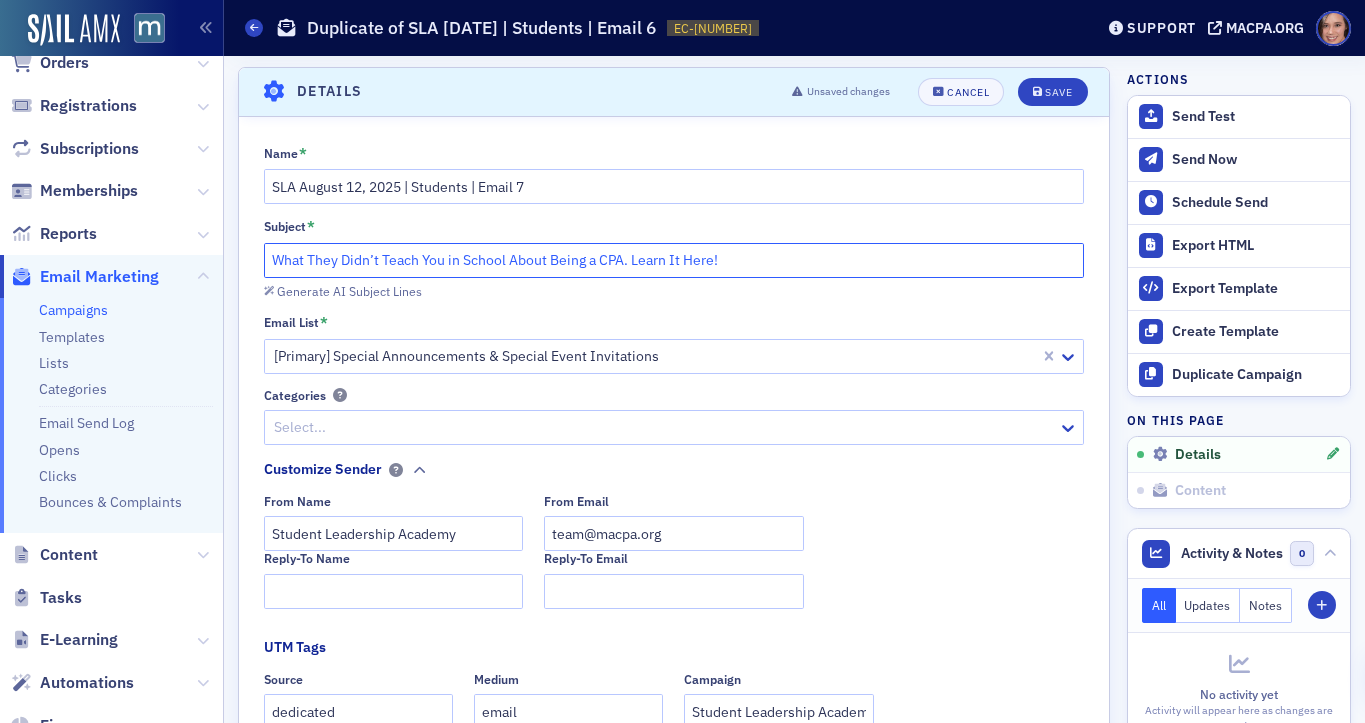 click on "What They Didn’t Teach You in School About Being a CPA. Learn It Here!" 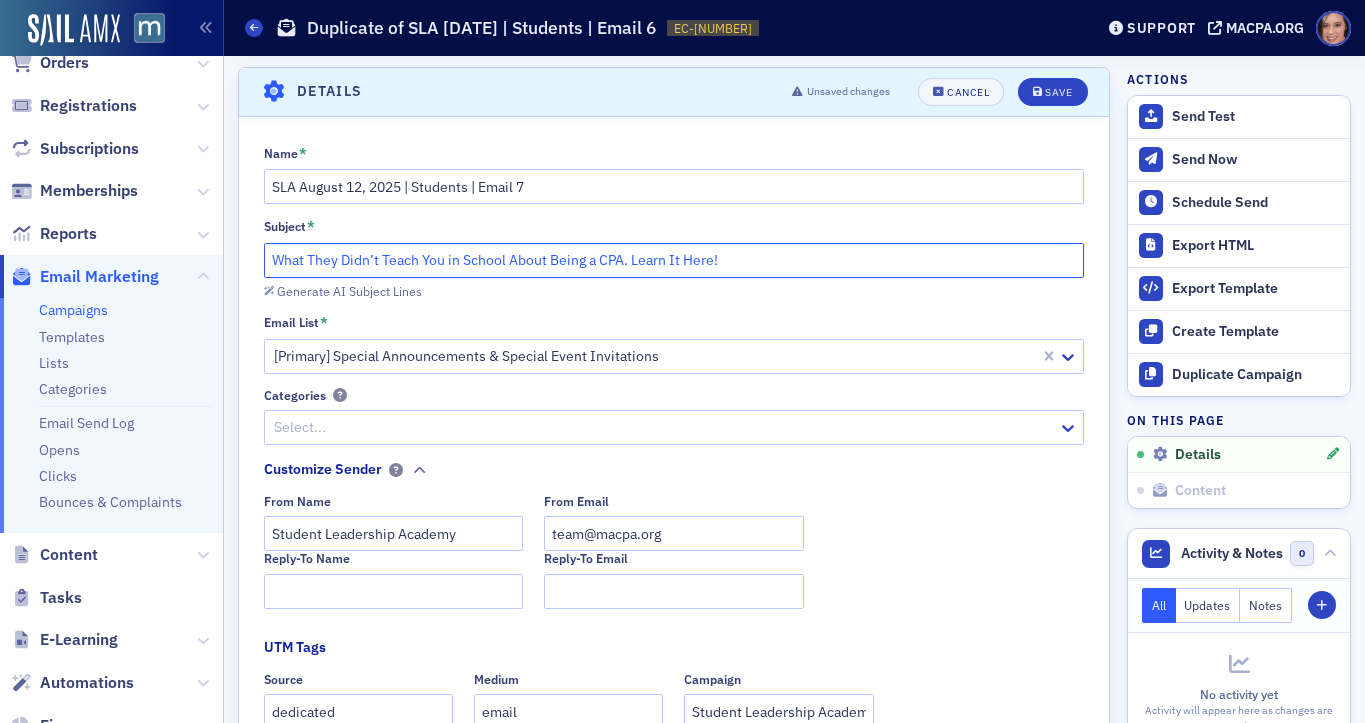 click on "What They Didn’t Teach You in School About Being a CPA. Learn It Here!" 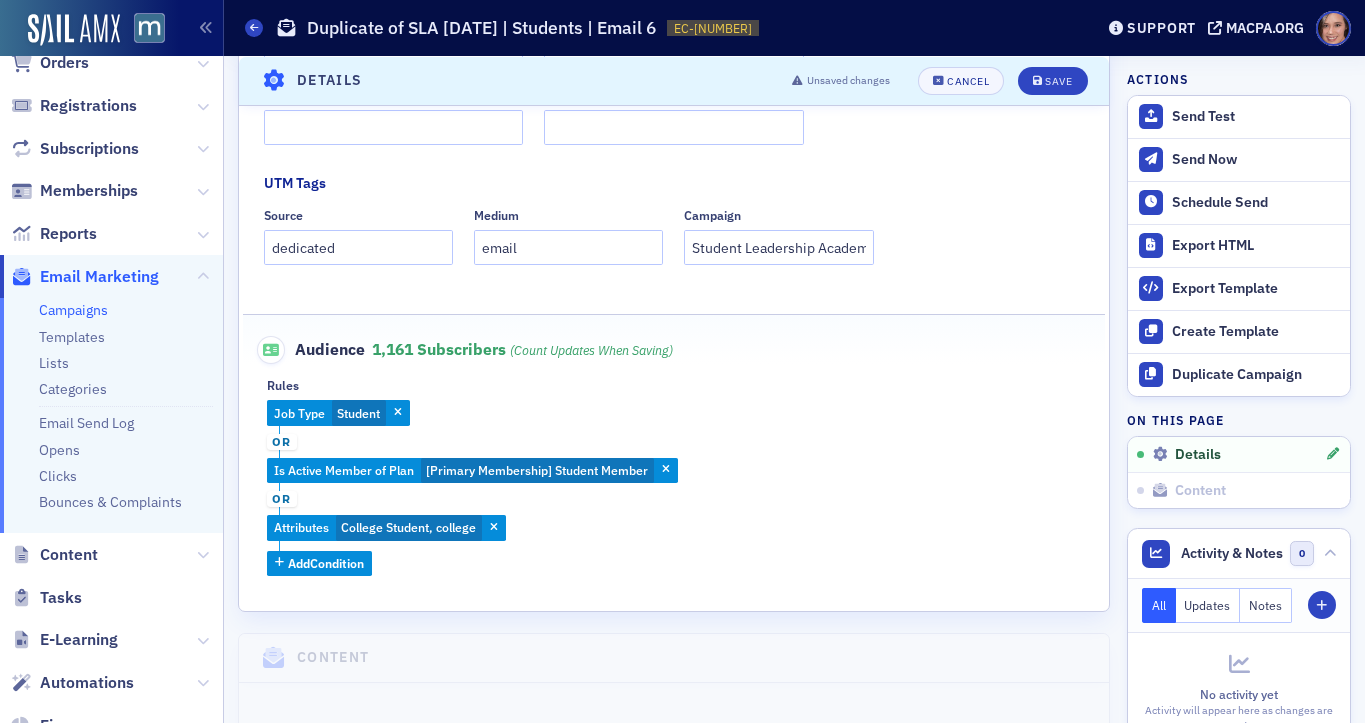 scroll, scrollTop: 0, scrollLeft: 0, axis: both 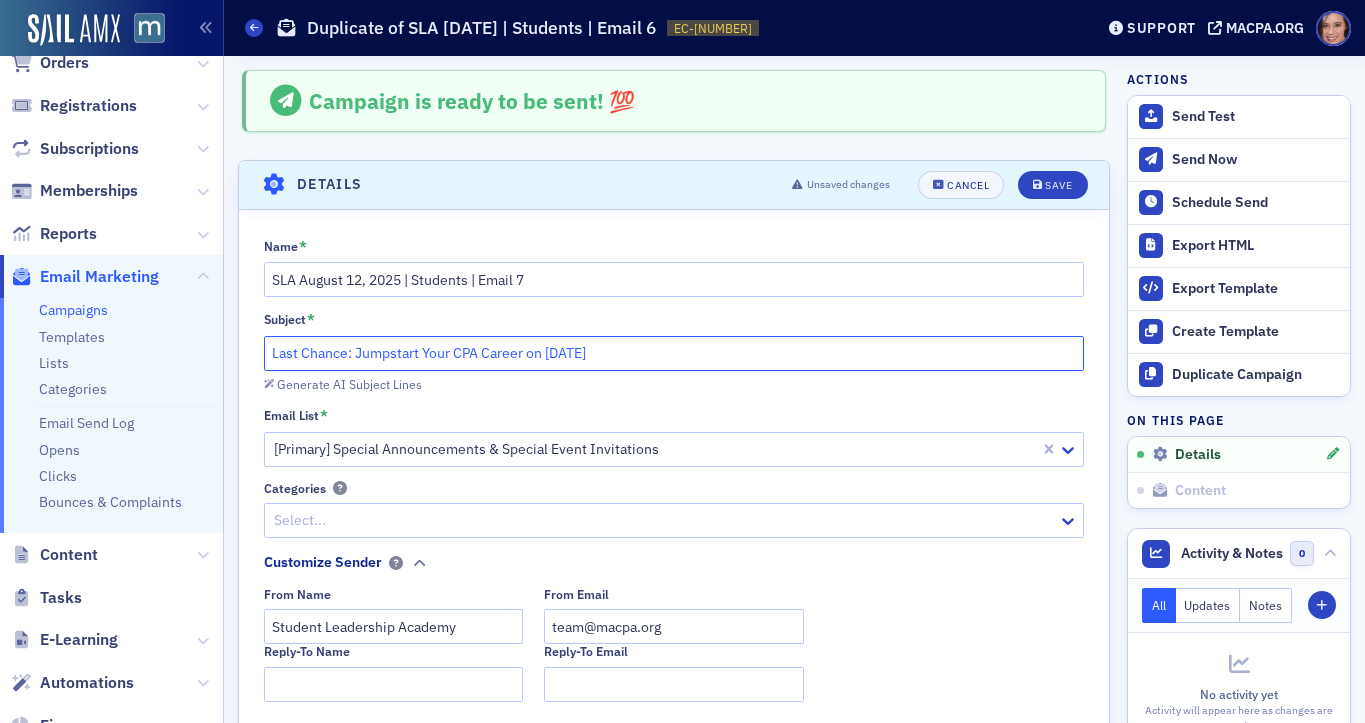 click on "Last Chance: Jumpstart Your CPA Career on [DATE]" 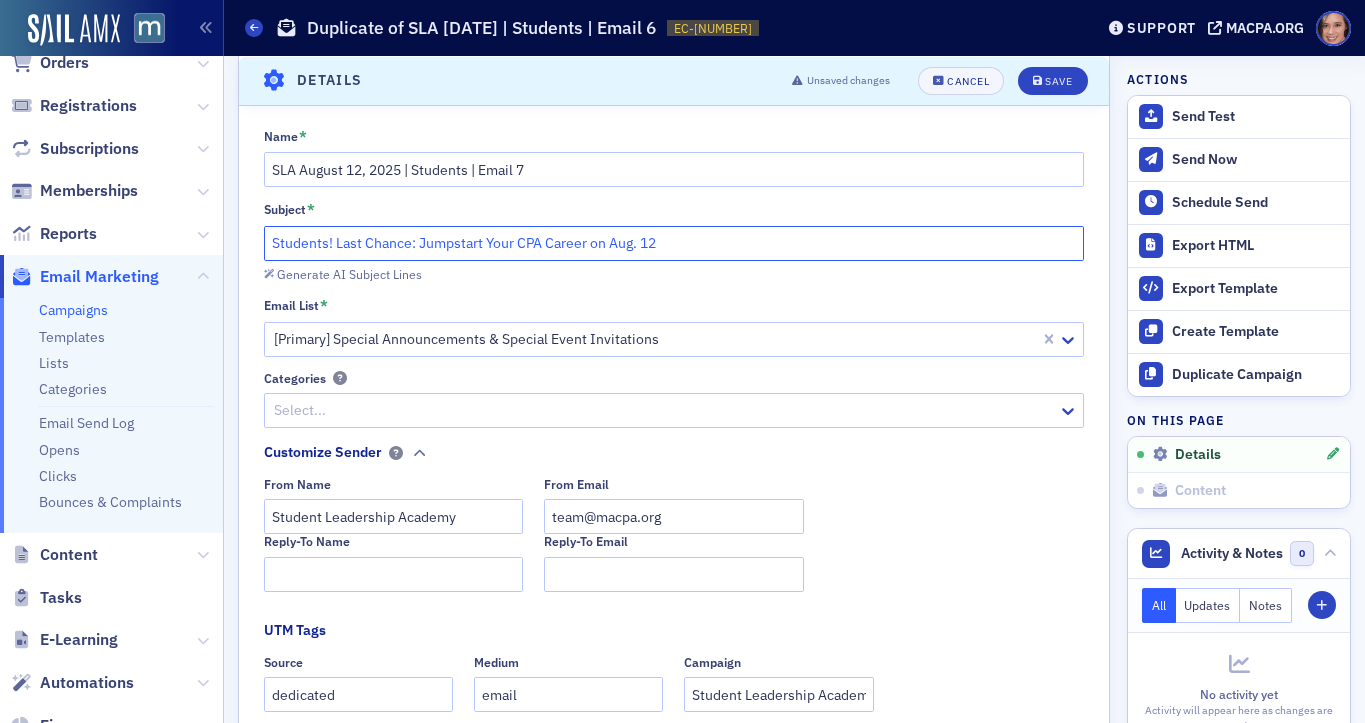 scroll, scrollTop: 0, scrollLeft: 0, axis: both 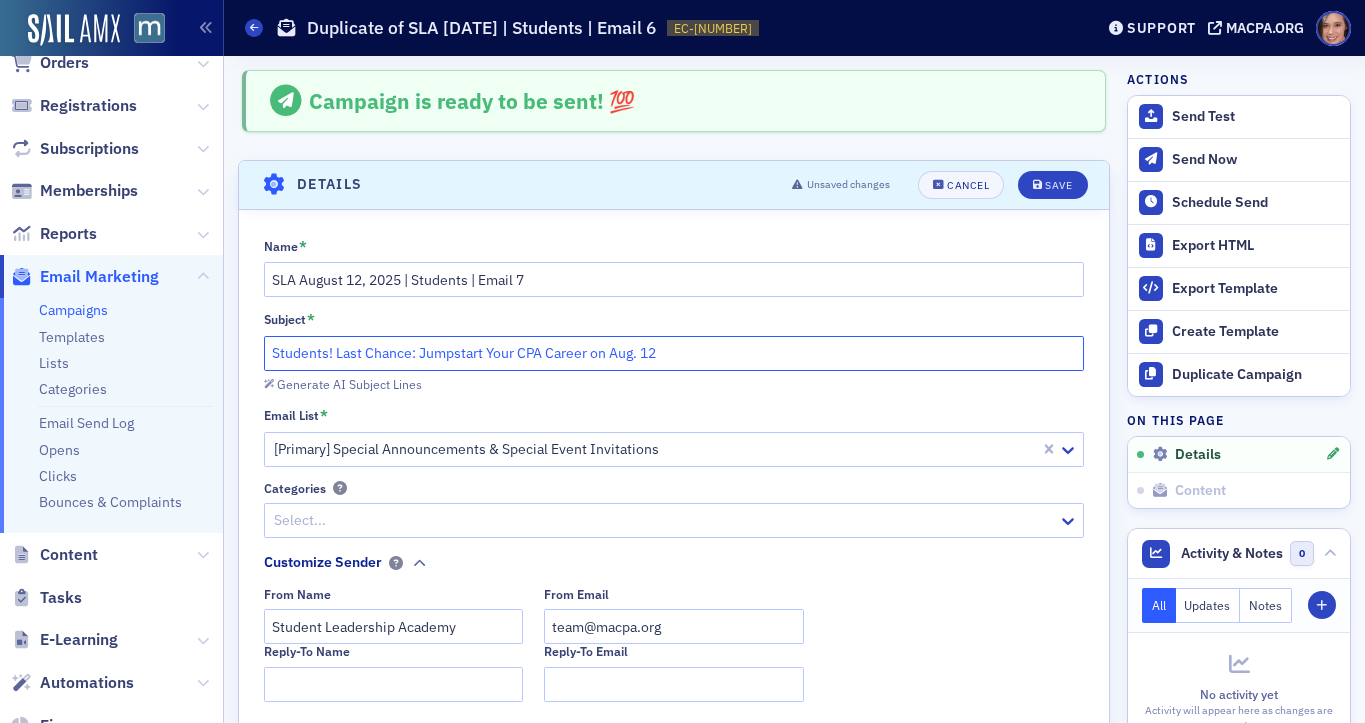 click on "Students! Last Chance: Jumpstart Your CPA Career on Aug. 12" 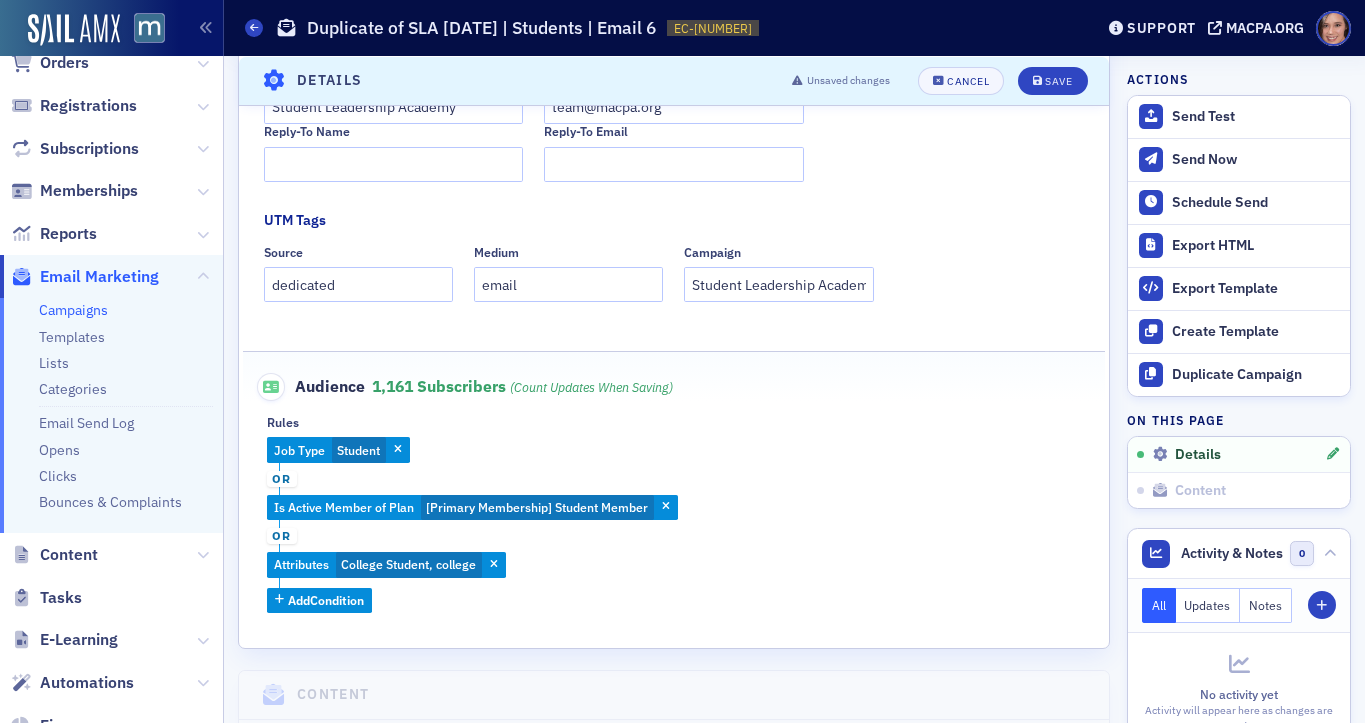 scroll, scrollTop: 525, scrollLeft: 0, axis: vertical 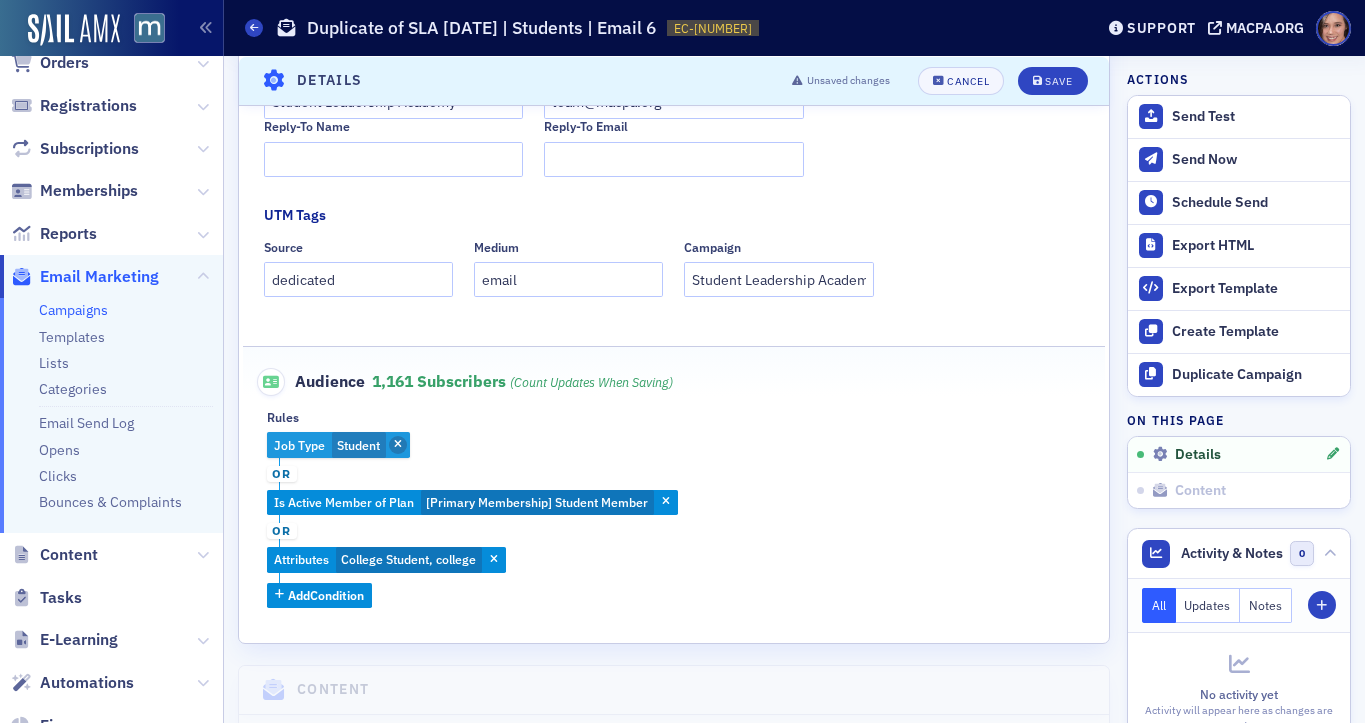 type on "Students! Last Chance: Jumpstart Your CPA Career on Aug. 12" 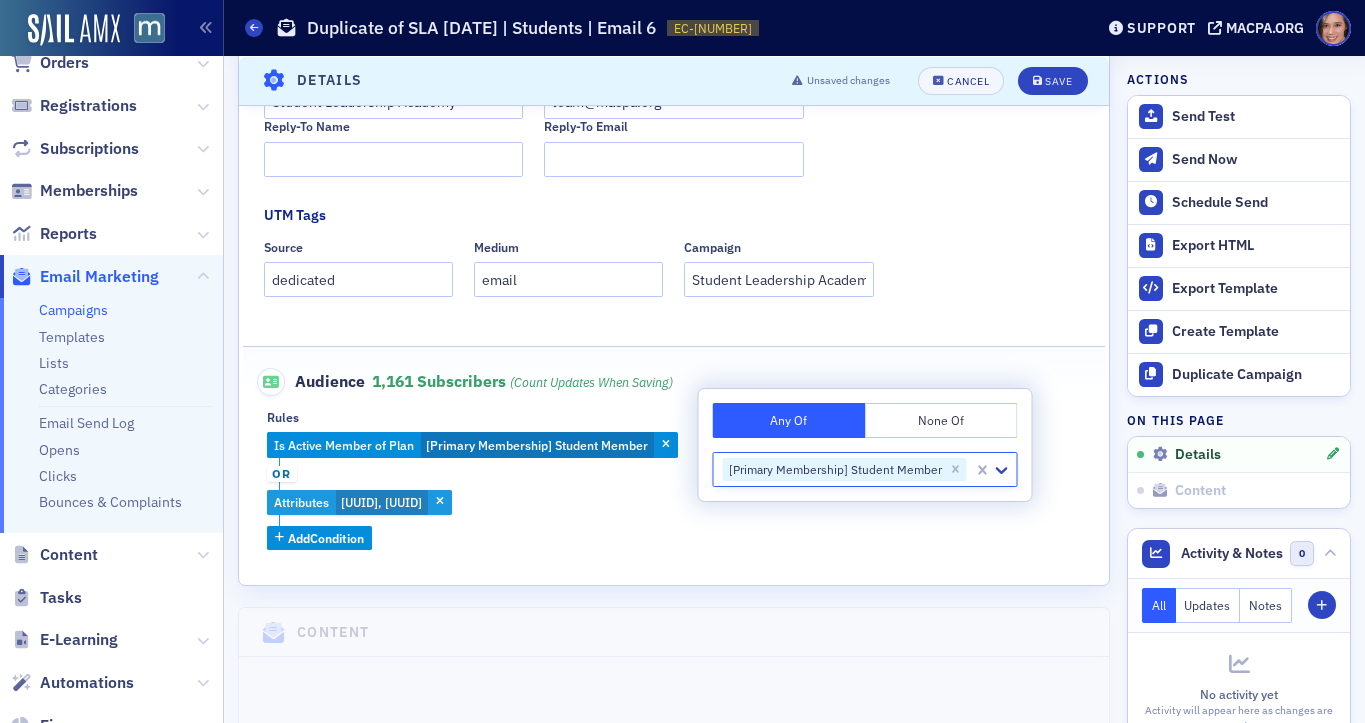click on "[UUID], [UUID]" 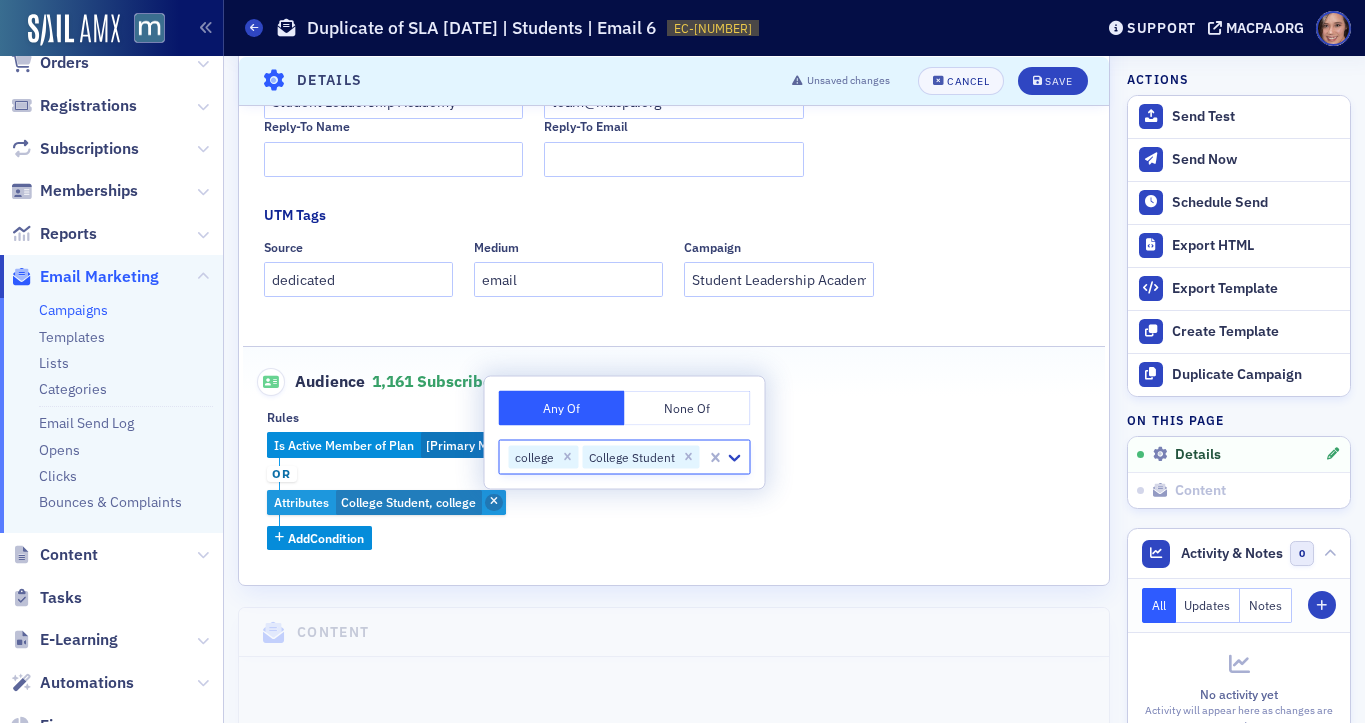 click 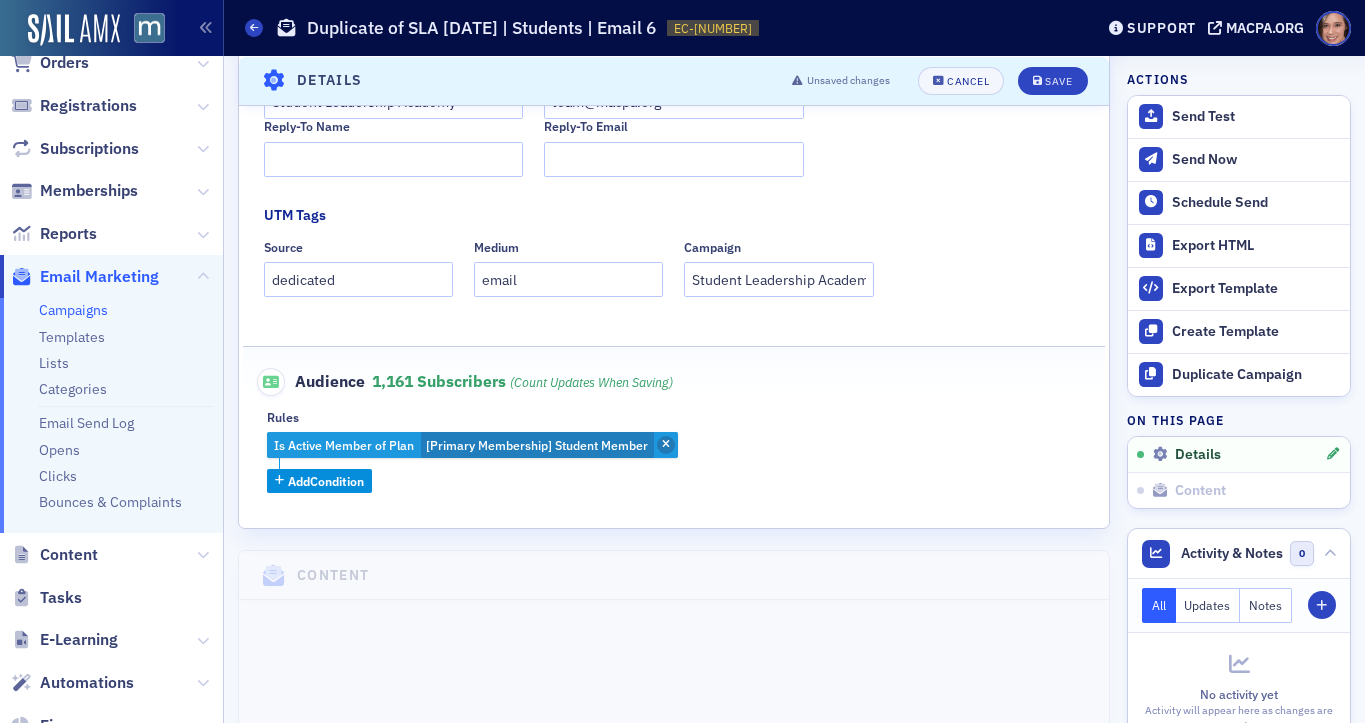 click 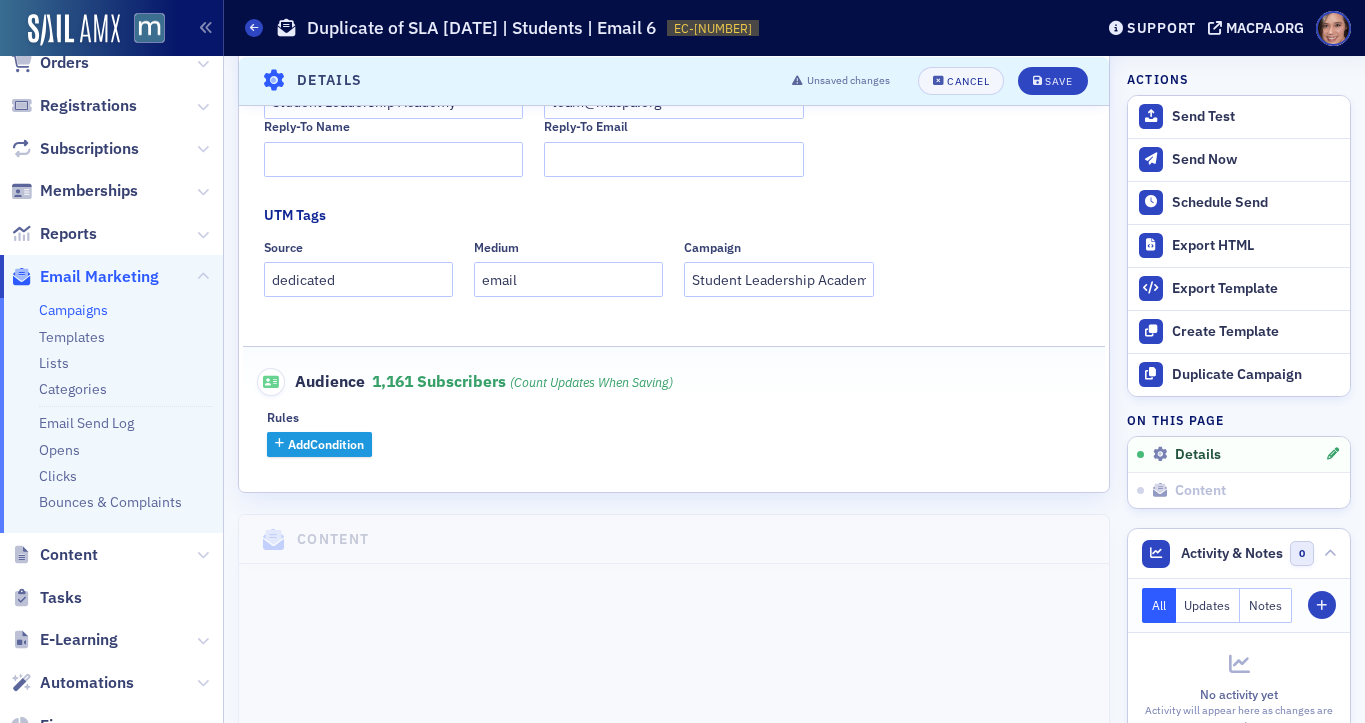 click on "Add Condition" 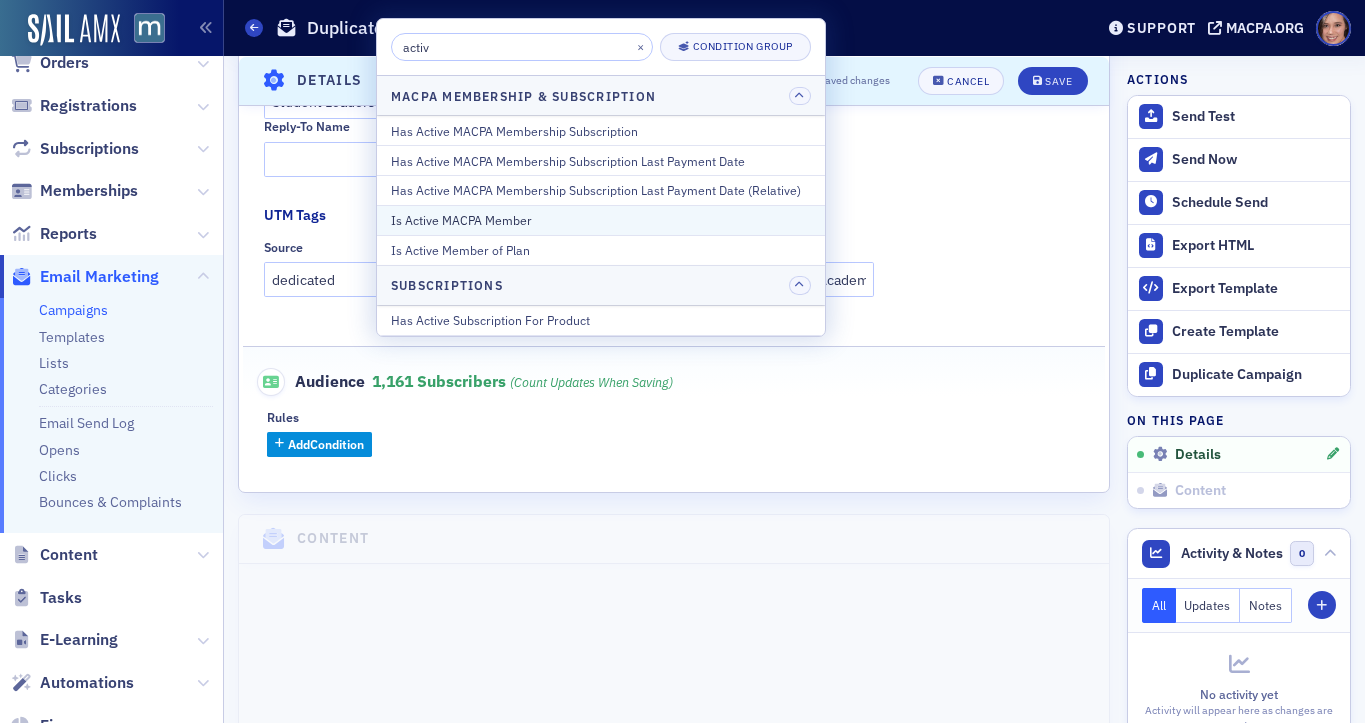 type on "activ" 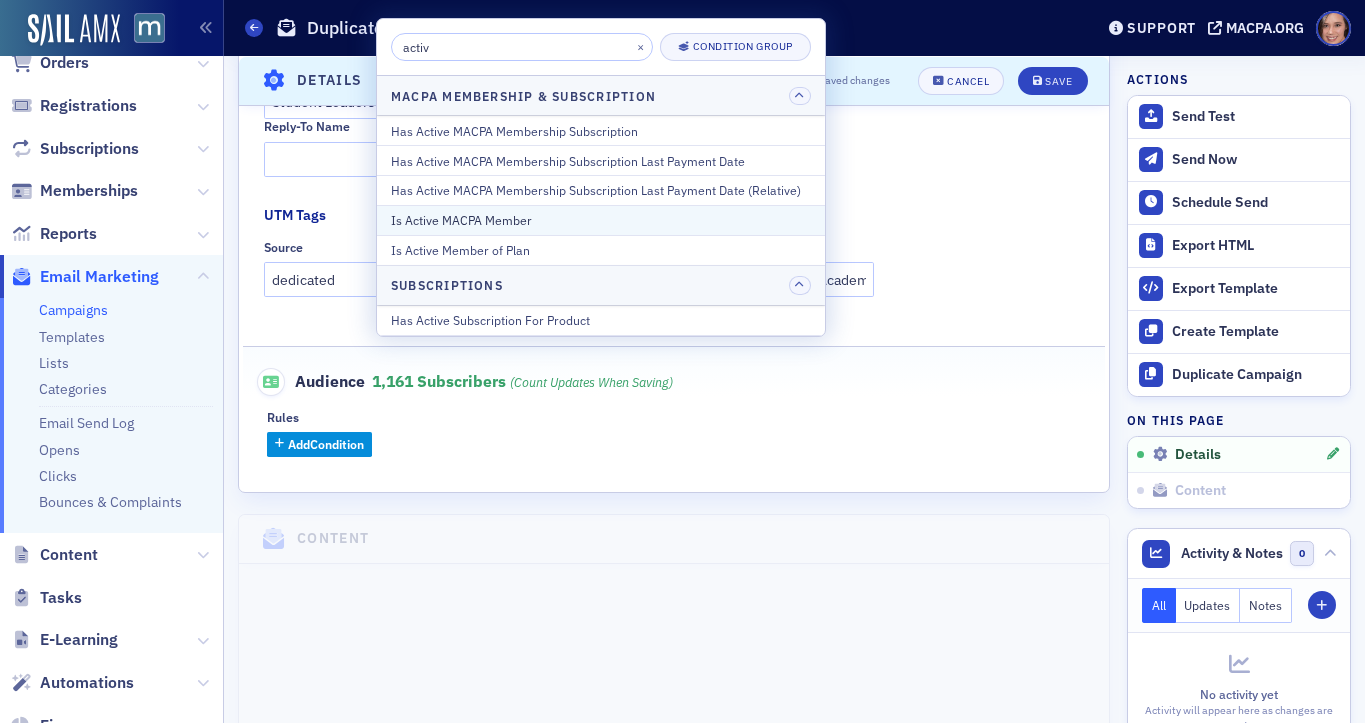 click on "Is Active MACPA Member" at bounding box center (601, 220) 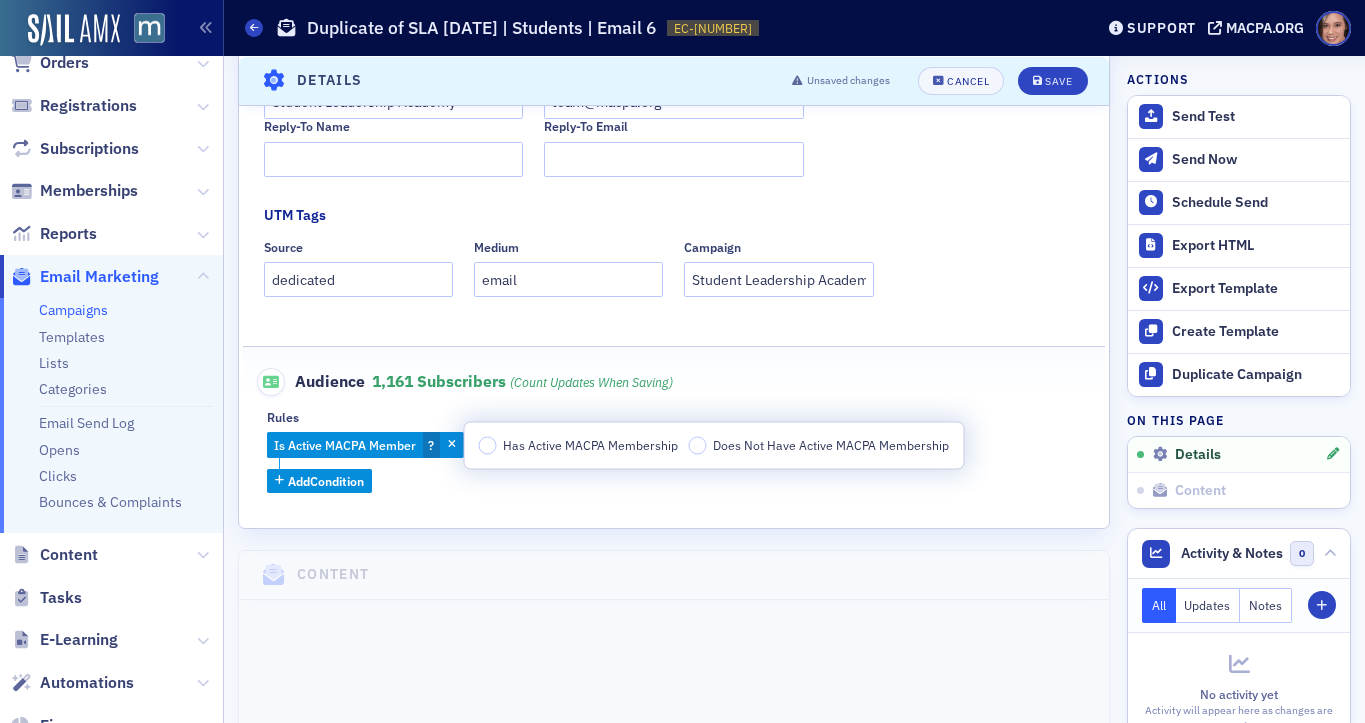 click on "Has Active MACPA Membership Does Not Have Active MACPA Membership" at bounding box center [714, 446] 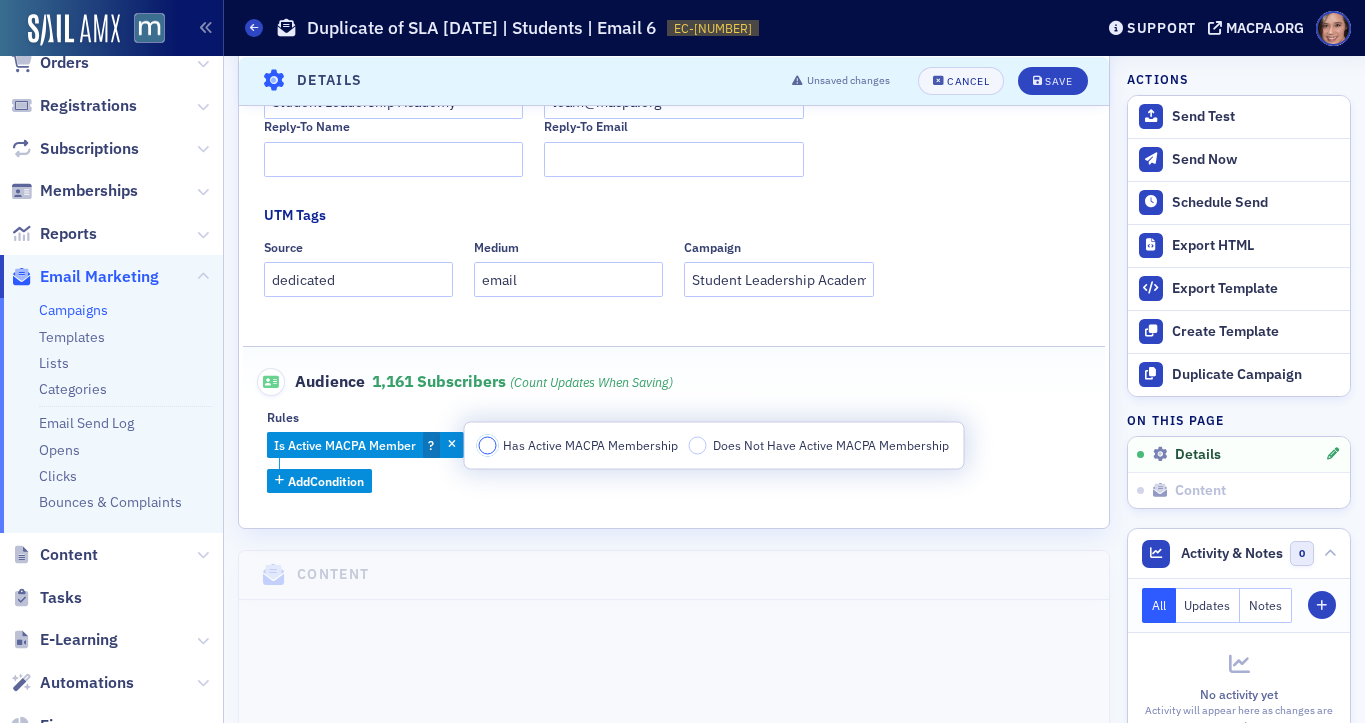 click on "Has Active MACPA Membership" at bounding box center (488, 446) 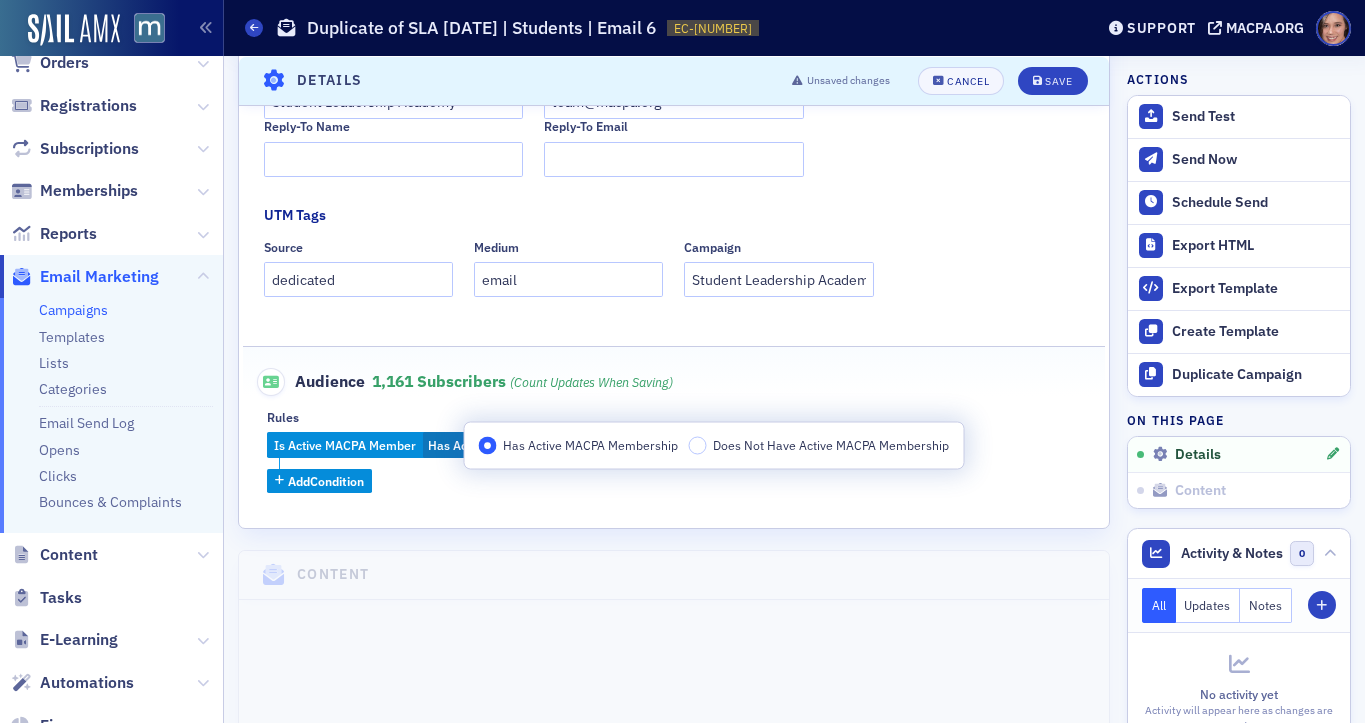click on "Name * SLA [DATE] | Students | Email 7 Subject * Students! Last Chance: Jumpstart Your CPA Career on [DATE] Generate AI Subject Lines Email List * [Primary] Special Announcements & Special Event Invitations Categories Select... Customize Sender From Name Student Leadership Academy From Email team@macpa.org Reply-To Name Reply-To Email UTM Tags Source dedicated Medium email Campaign Student Leadership Academy Audience [NUMBER] Subscribers (count updates when saving) Rules Is Active MACPA Member Has Active MACPA Membership Add Condition" 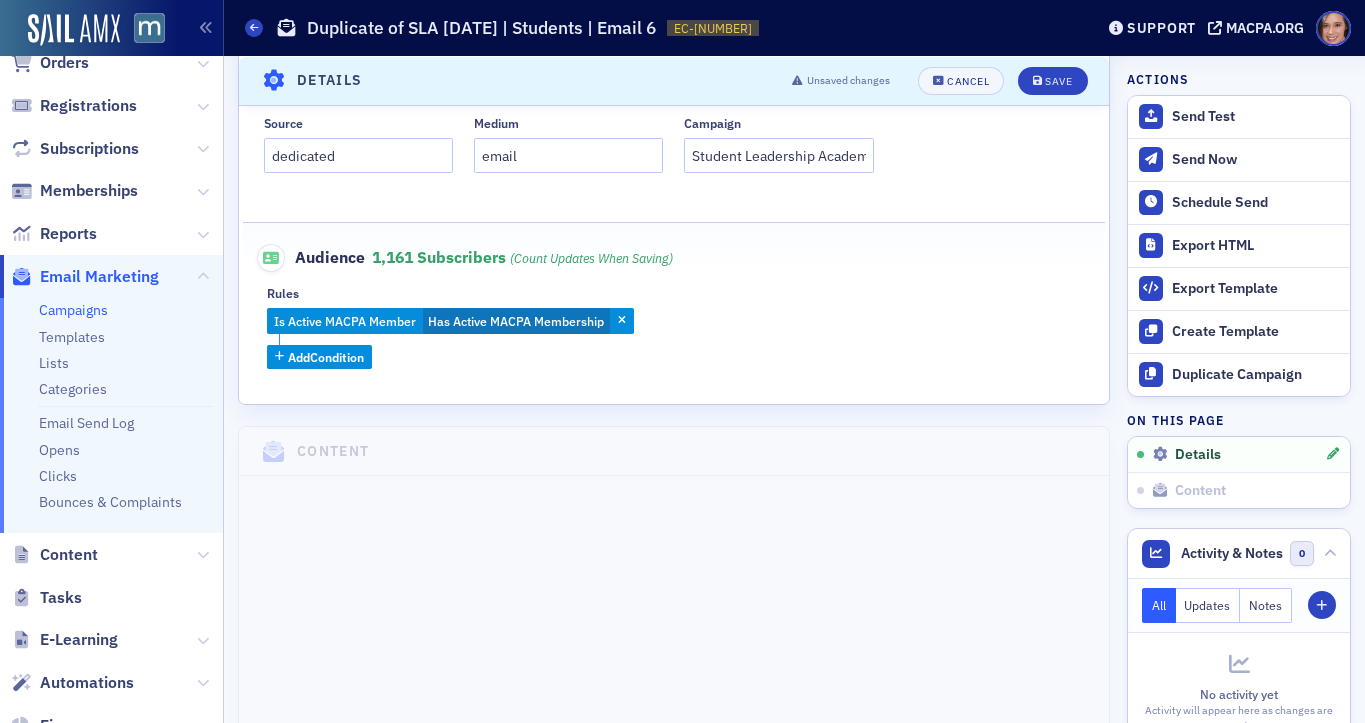 scroll, scrollTop: 0, scrollLeft: 0, axis: both 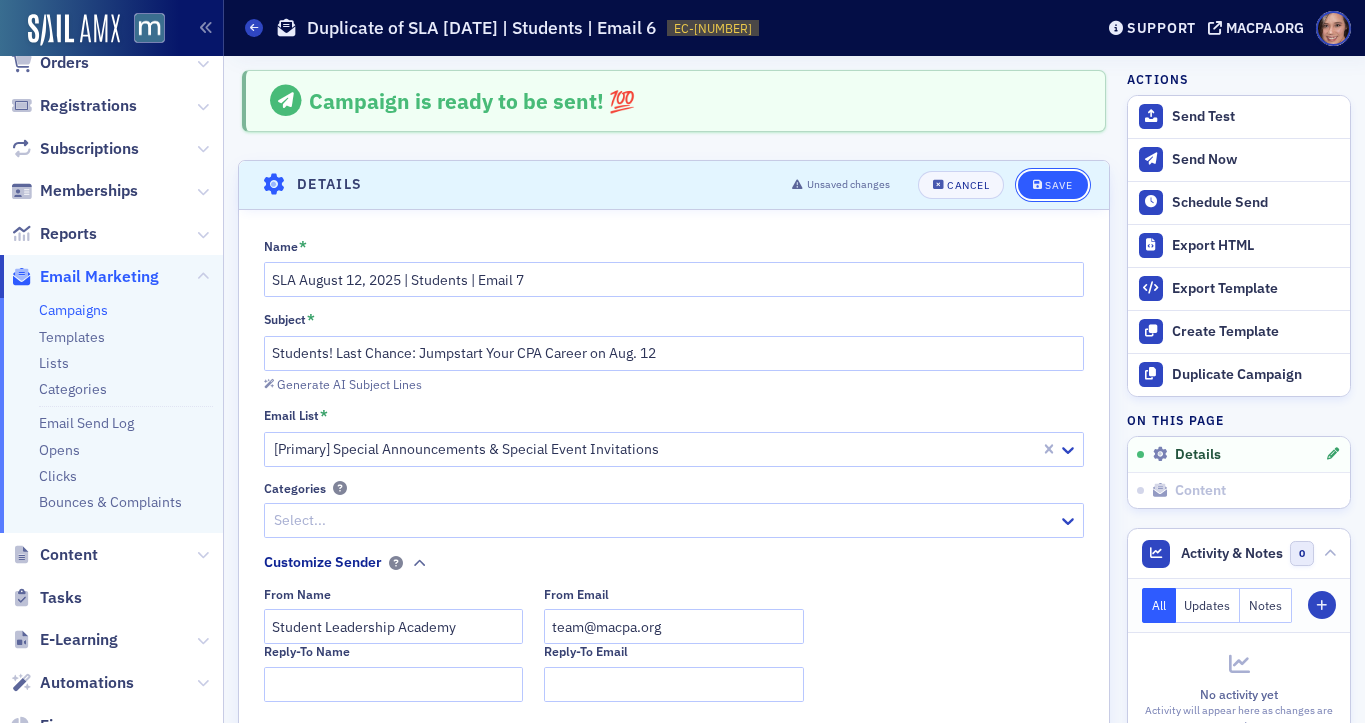 click on "Save" 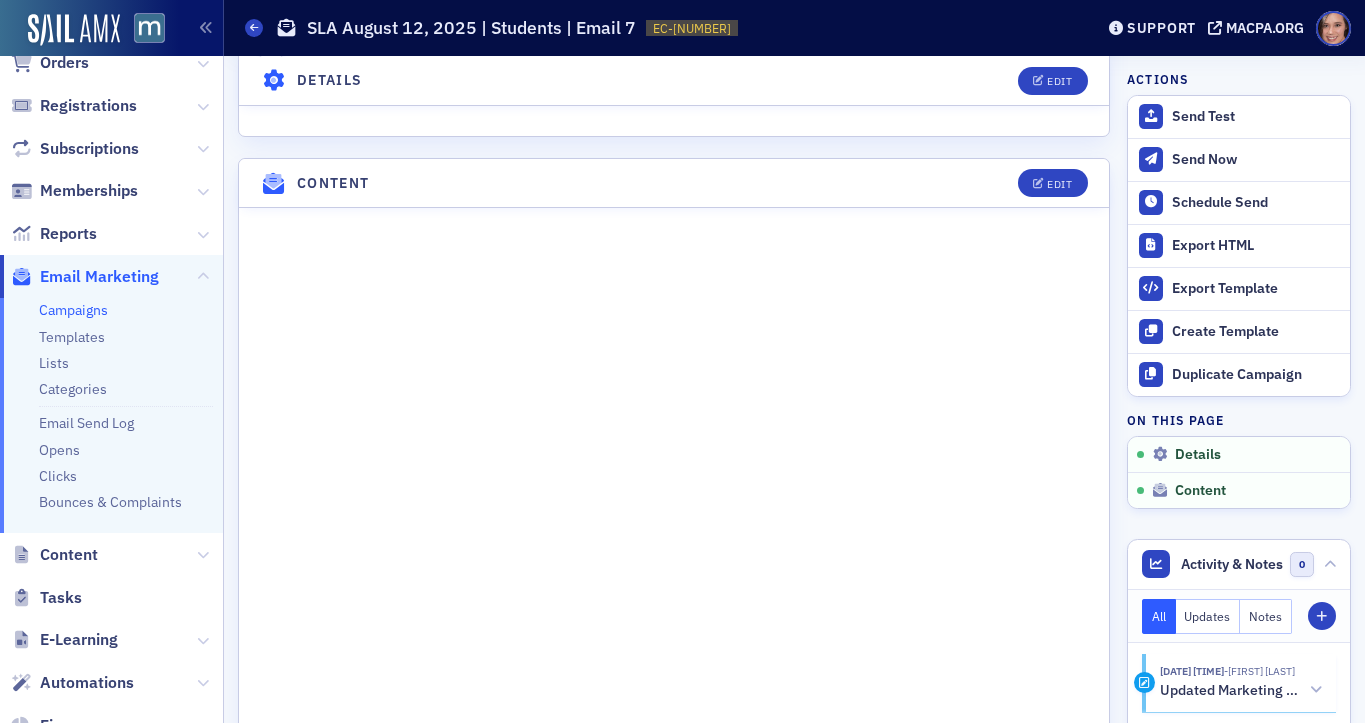 scroll, scrollTop: 0, scrollLeft: 0, axis: both 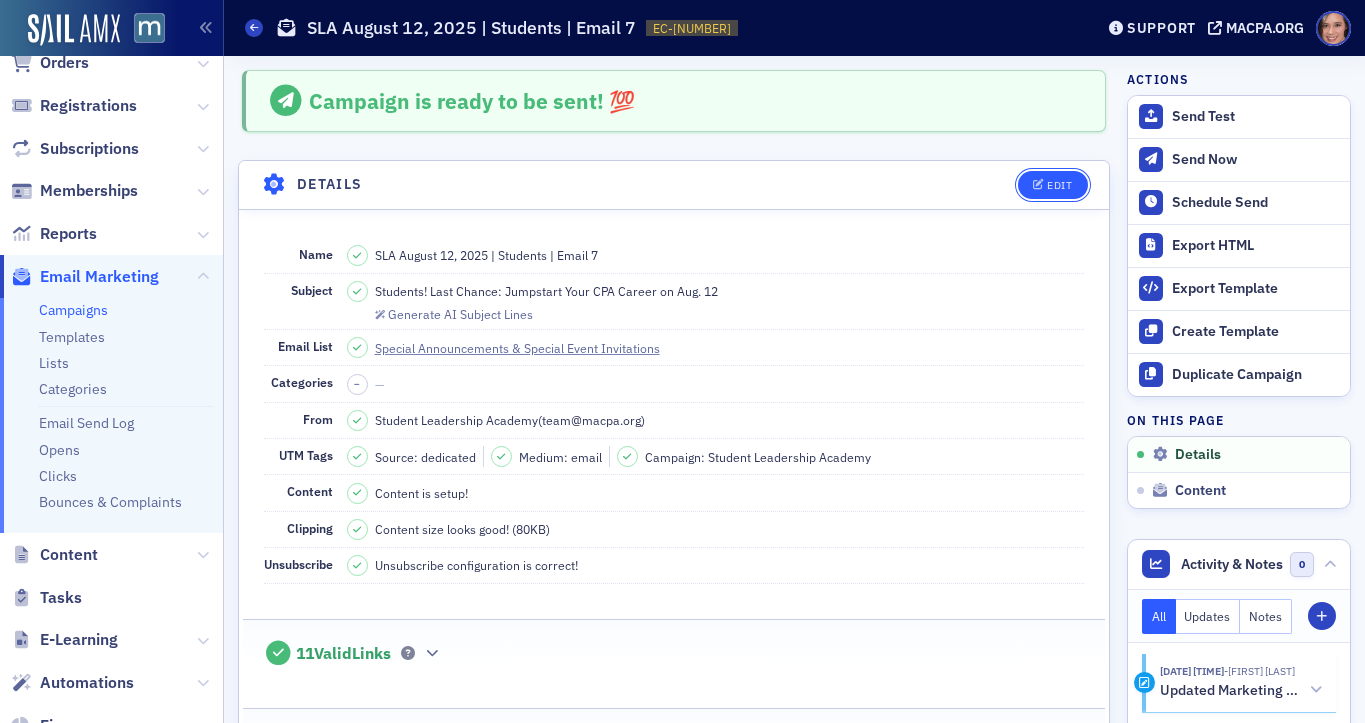 click on "Edit" 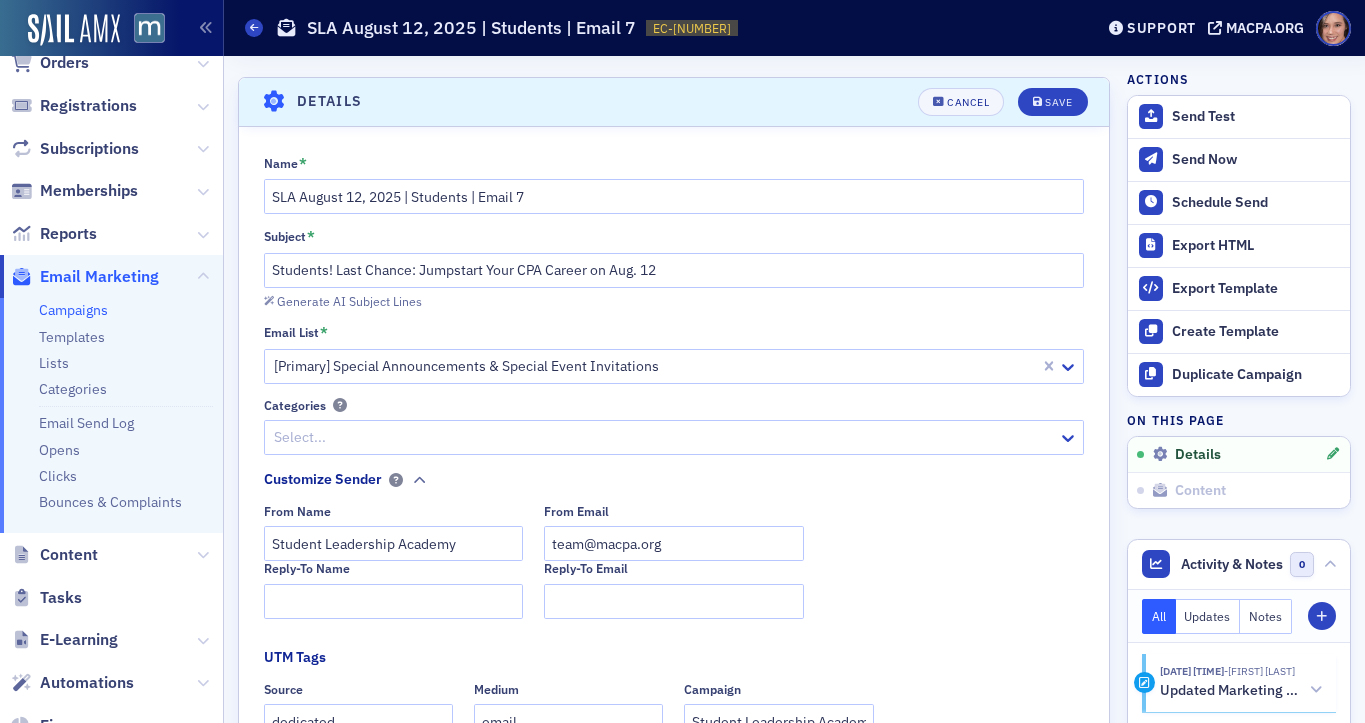 scroll, scrollTop: 93, scrollLeft: 0, axis: vertical 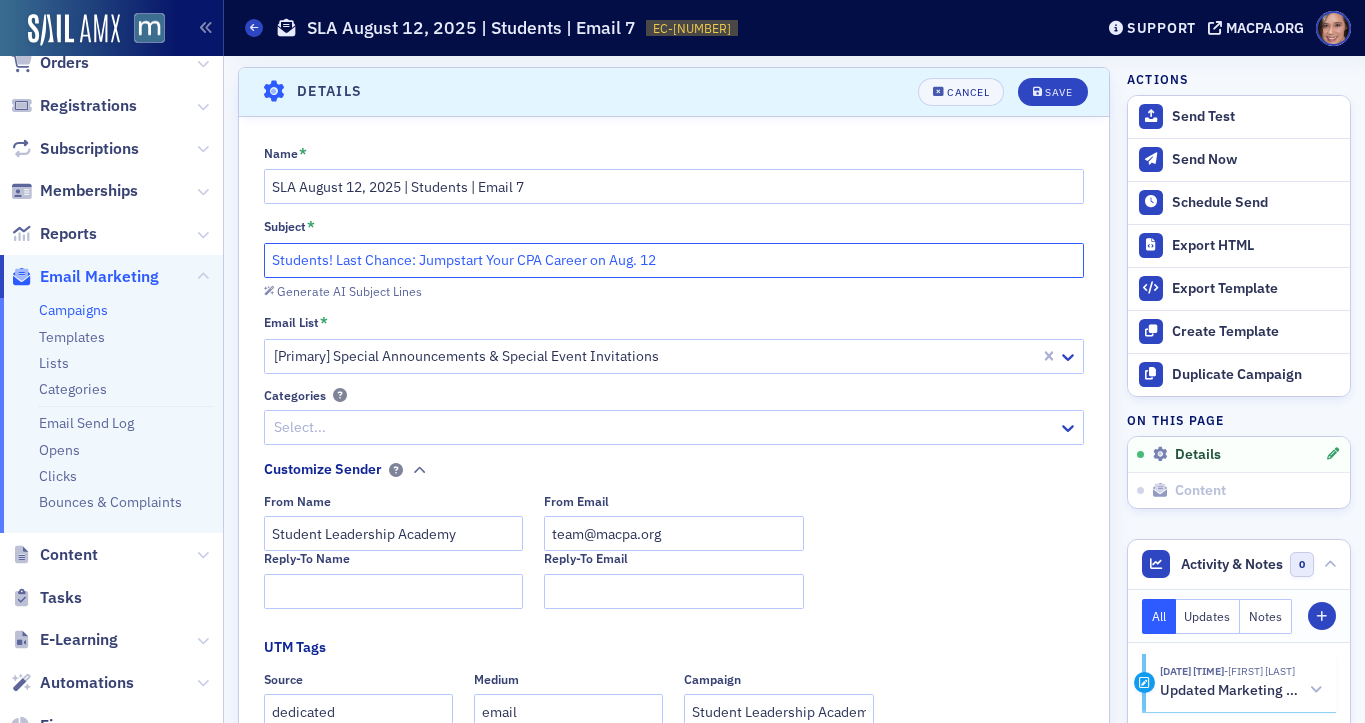 drag, startPoint x: 336, startPoint y: 261, endPoint x: 209, endPoint y: 260, distance: 127.00394 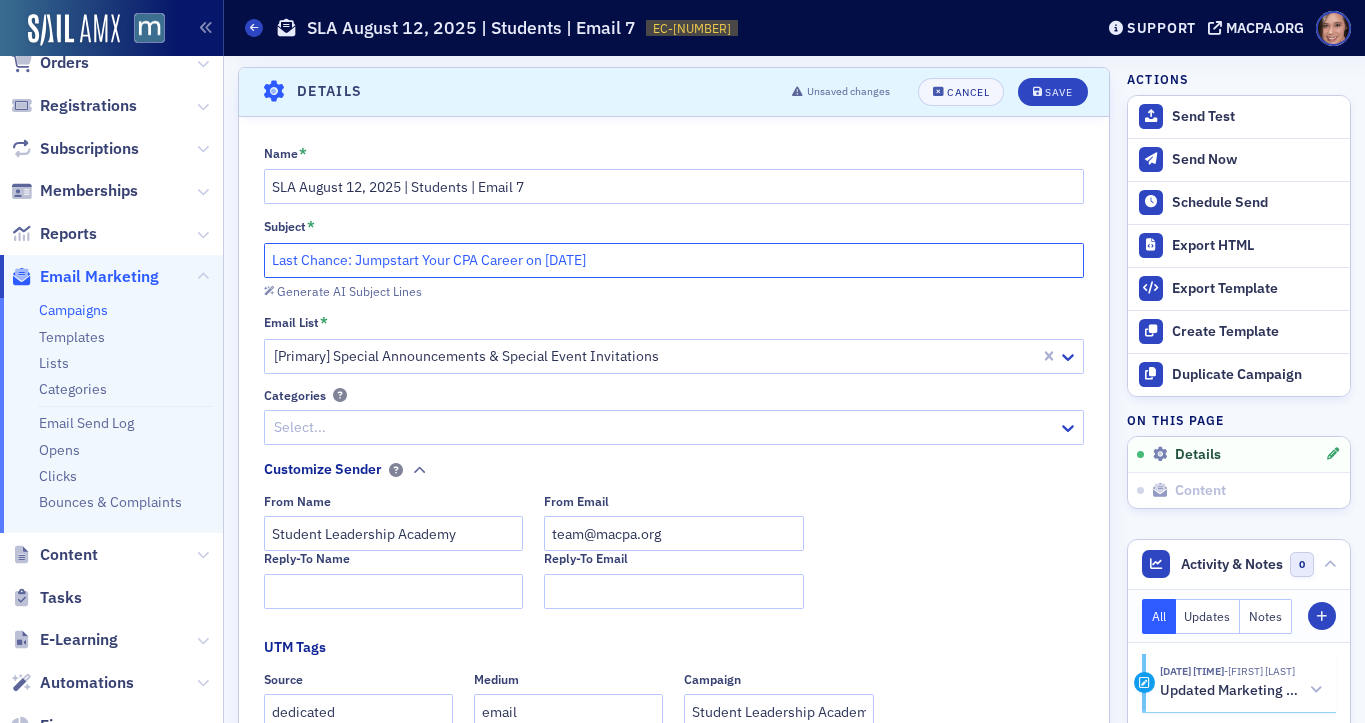 click on "Last Chance: Jumpstart Your CPA Career on [DATE]" 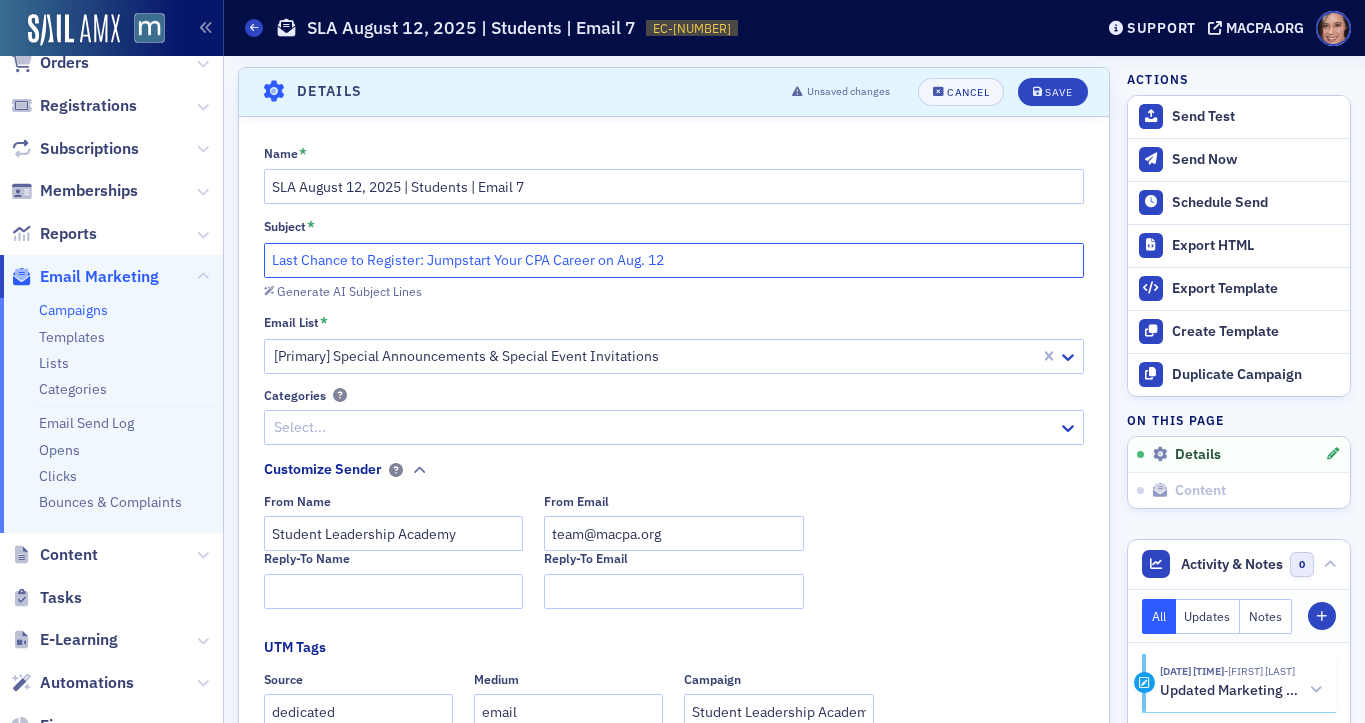 click on "Last Chance to Register: Jumpstart Your CPA Career on Aug. 12" 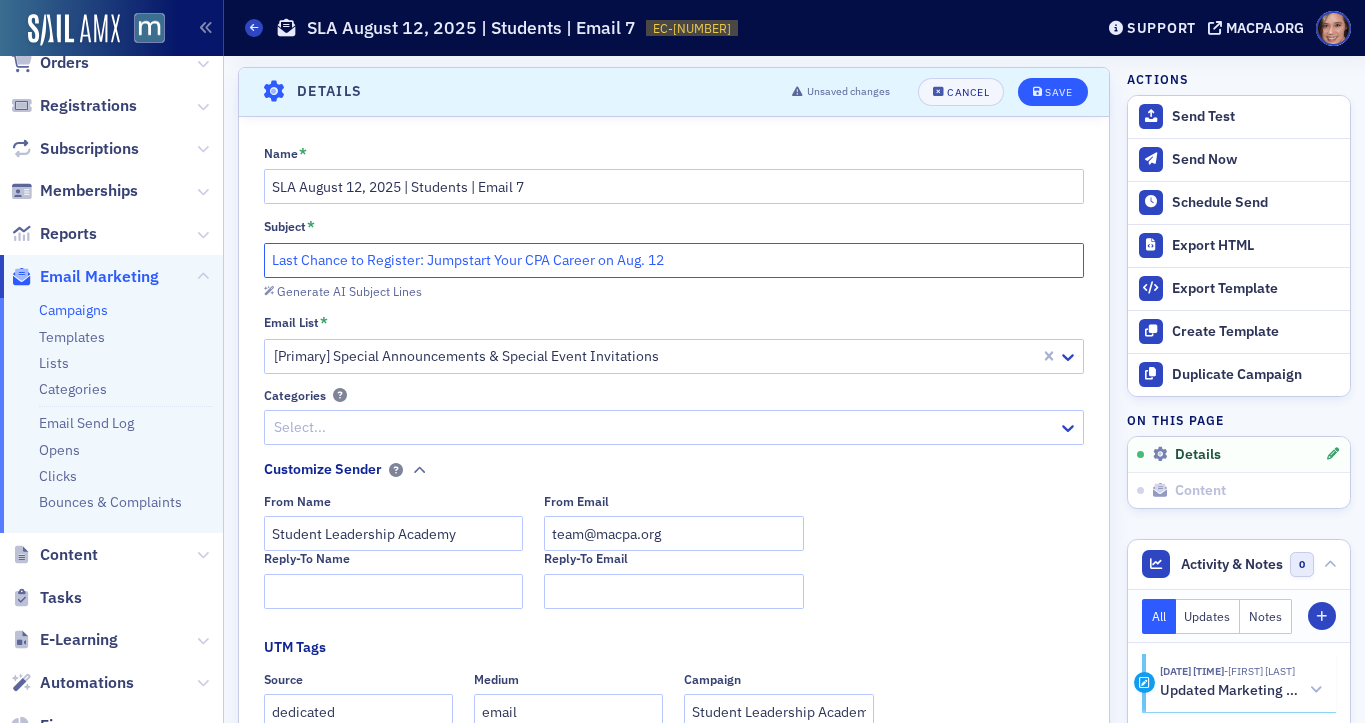 type on "Last Chance to Register: Jumpstart Your CPA Career on Aug. 12" 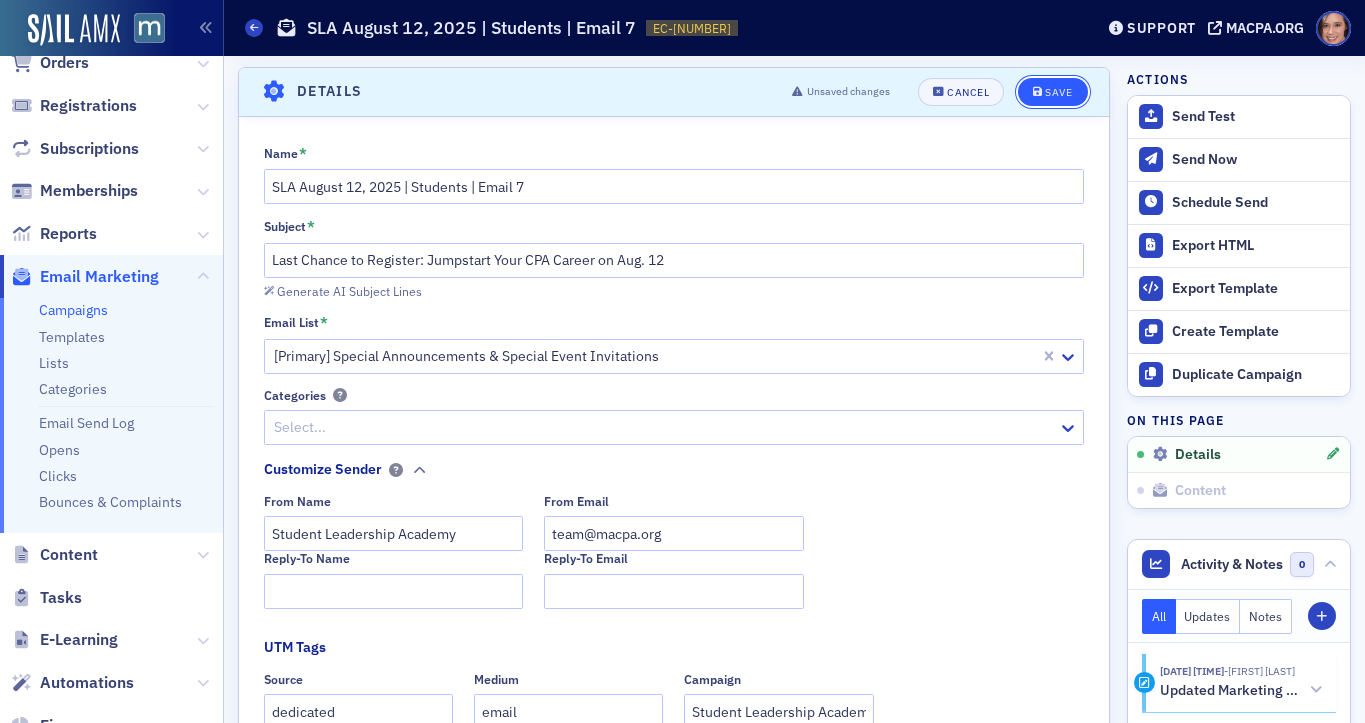 click on "Save" 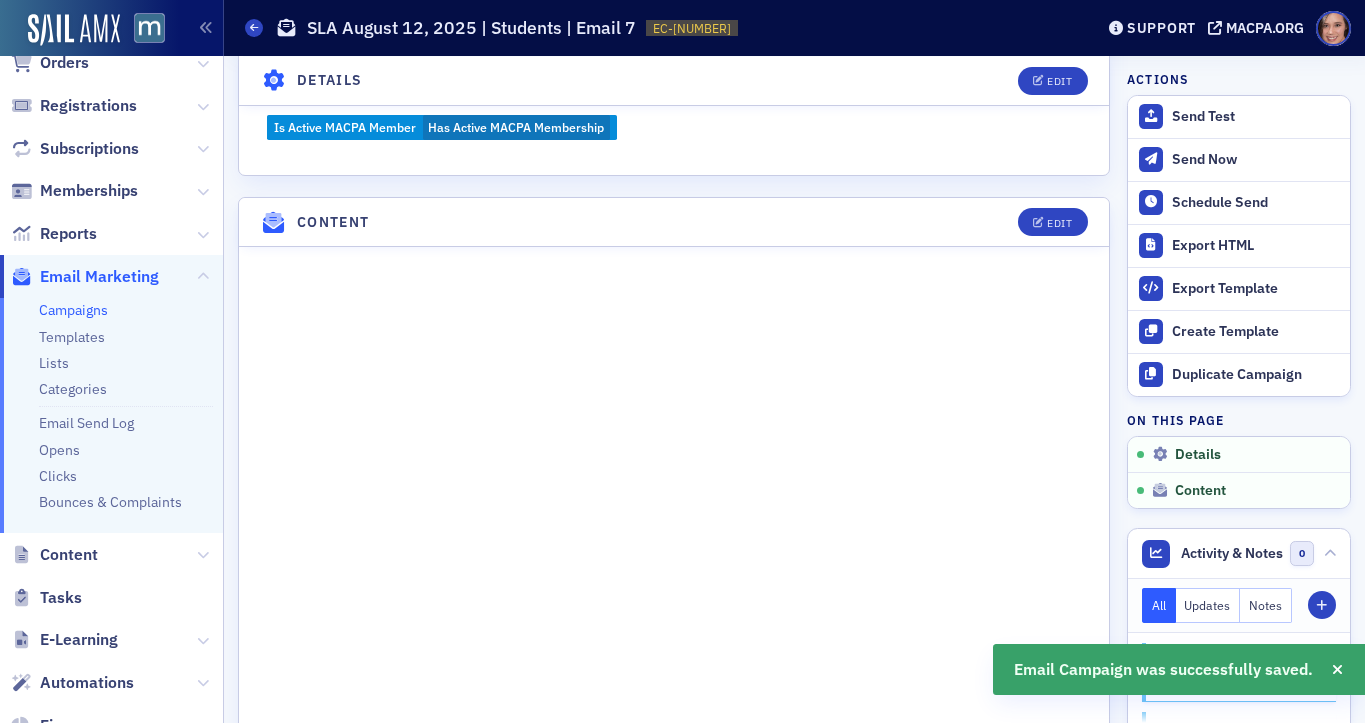 scroll, scrollTop: 767, scrollLeft: 0, axis: vertical 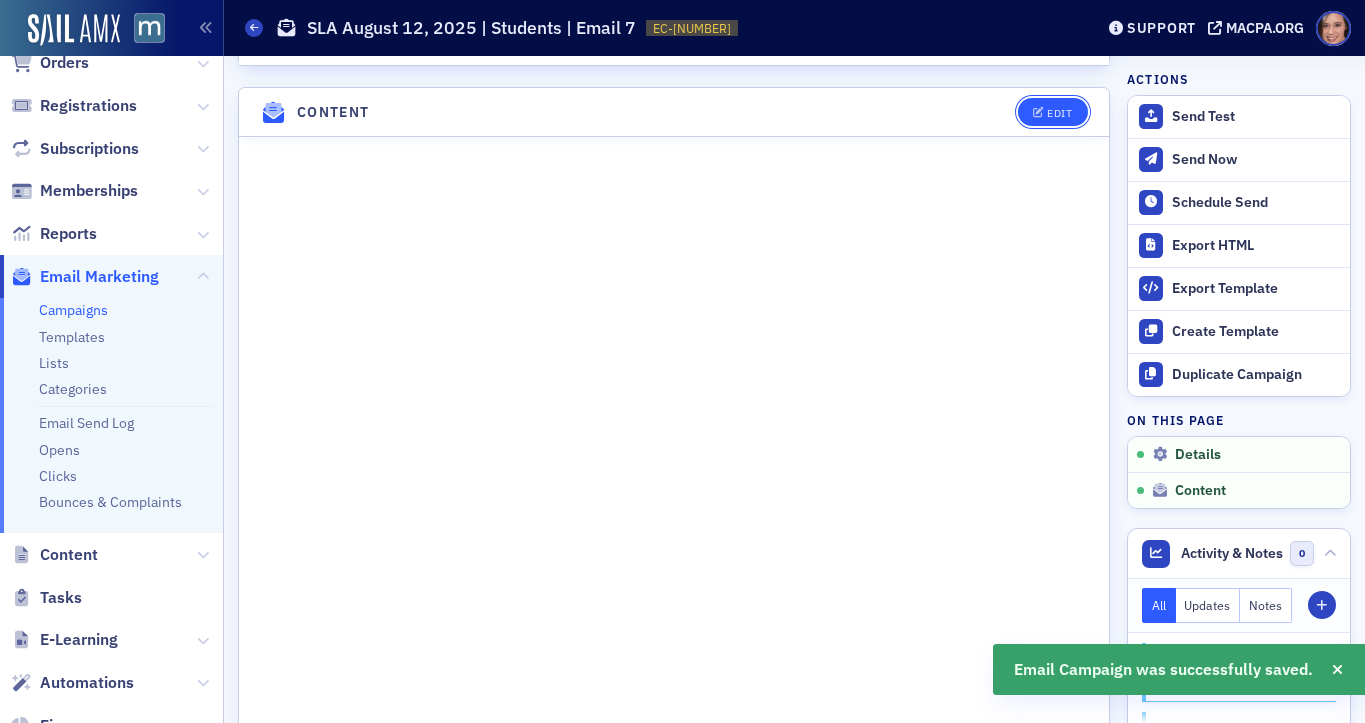 click on "Edit" 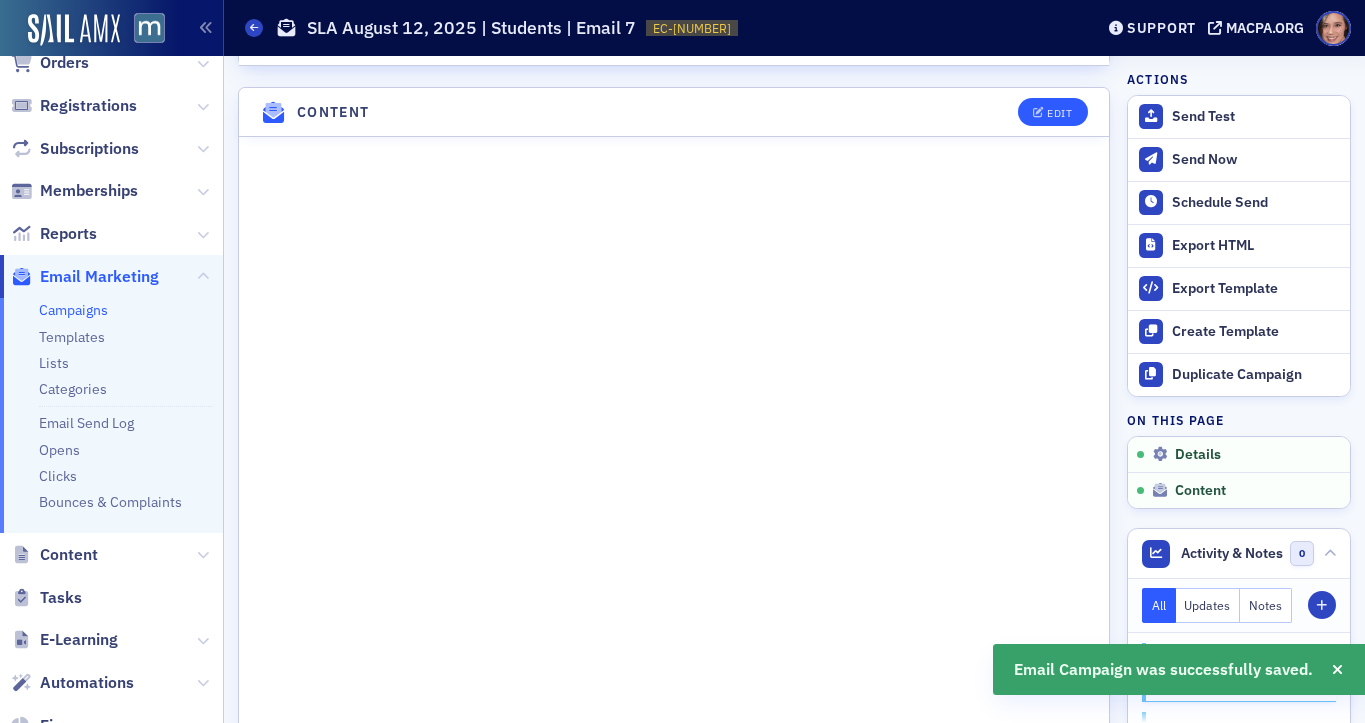 scroll, scrollTop: 143, scrollLeft: 0, axis: vertical 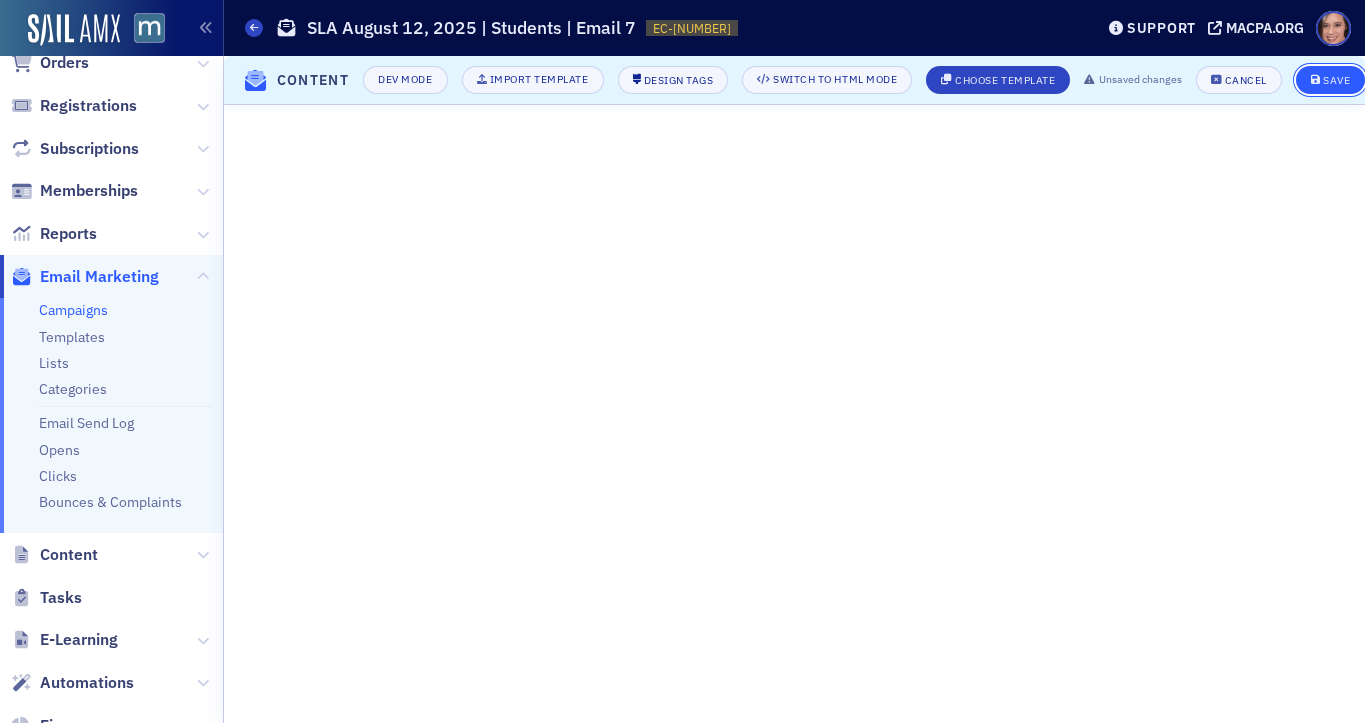 click on "Save" 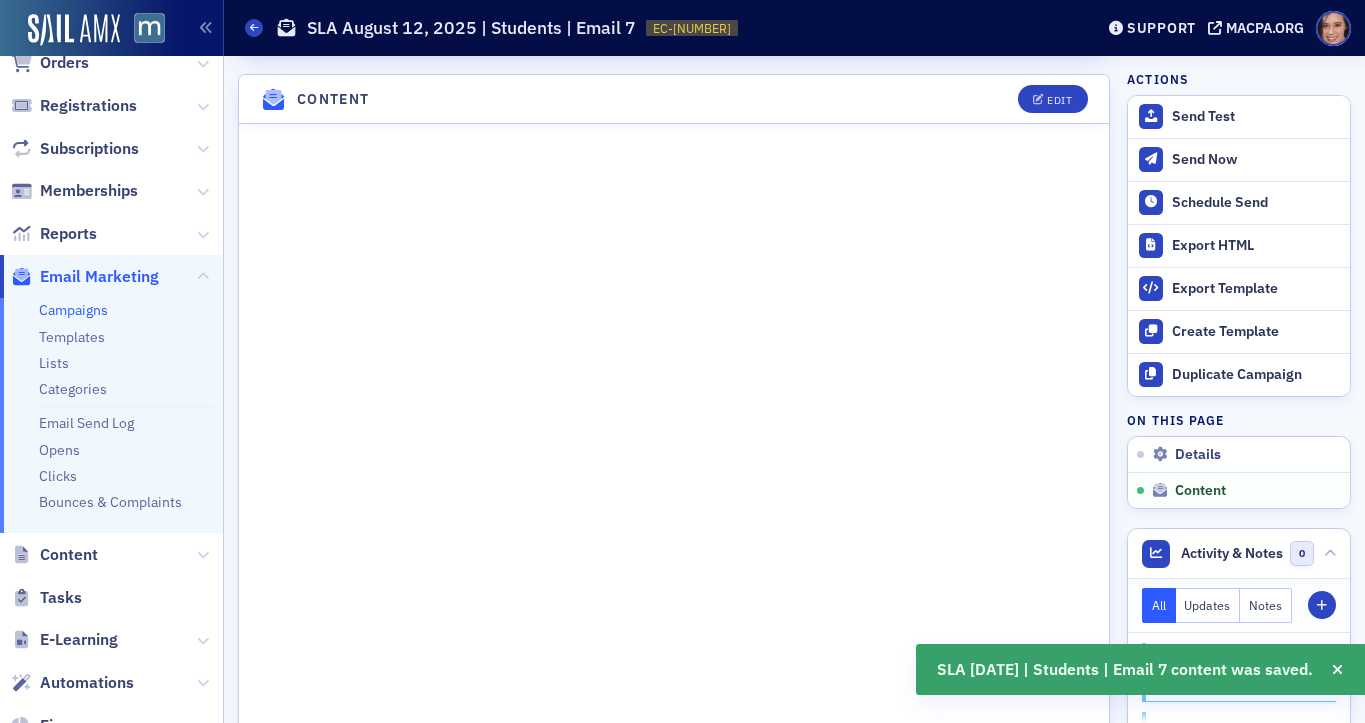 scroll, scrollTop: 786, scrollLeft: 0, axis: vertical 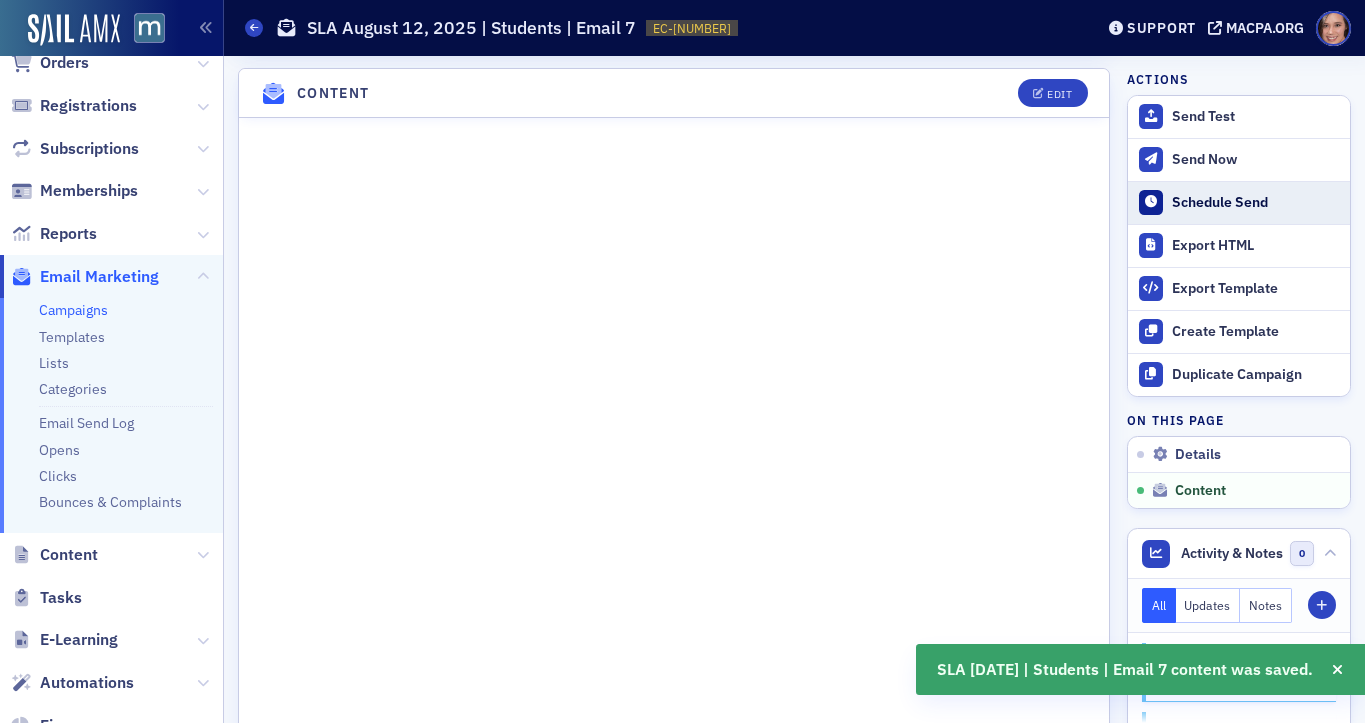 click on "Schedule Send" 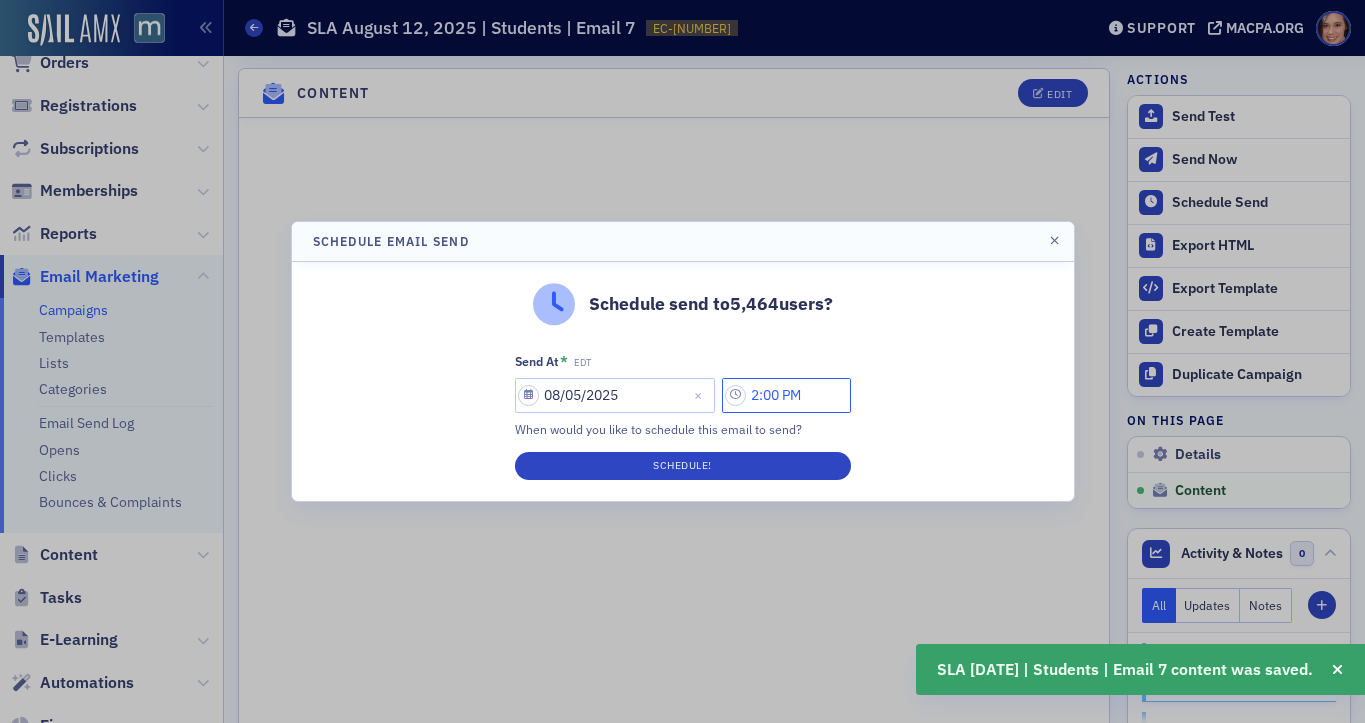 click on "2:00 PM" at bounding box center (786, 395) 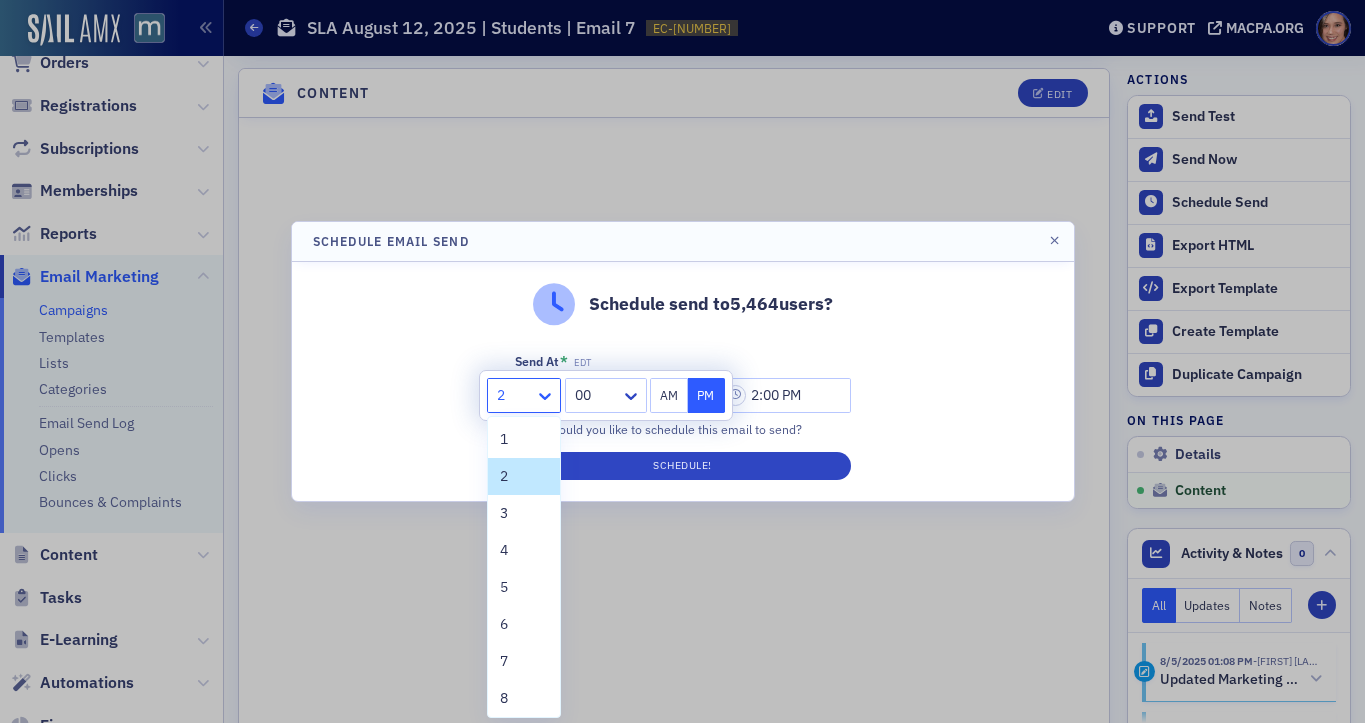 click 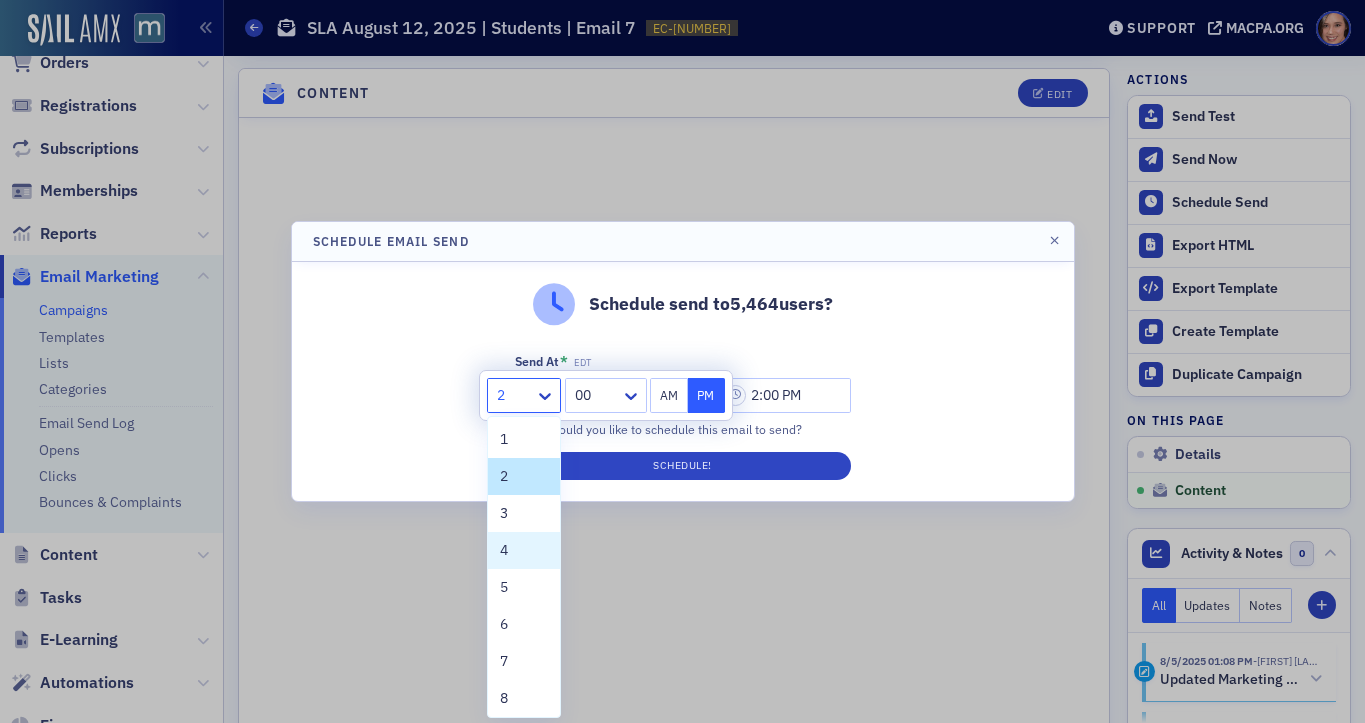 click on "Schedule send to [NUMBER] users? Send At * EDT [DATE] [TIME] When would you like to schedule this email to send? Schedule!" at bounding box center (683, 381) 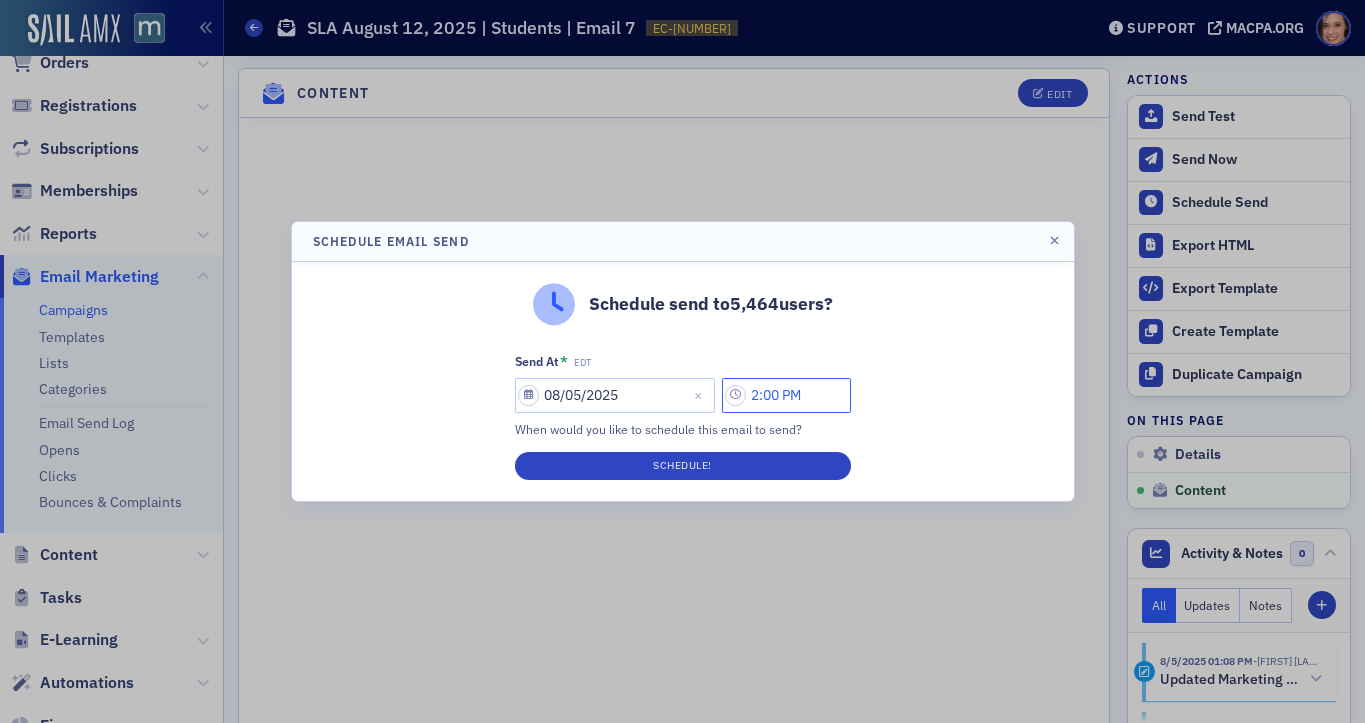 click on "2:00 PM" at bounding box center [786, 395] 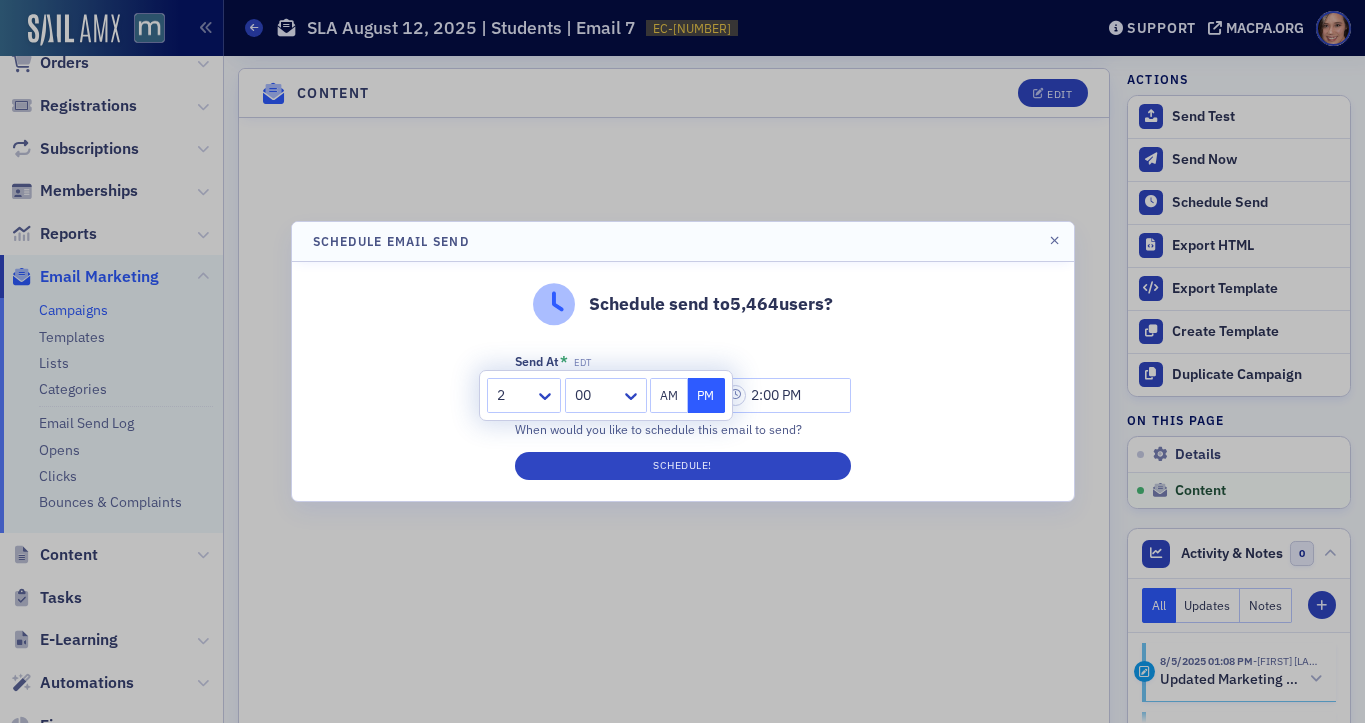 click at bounding box center [514, 395] 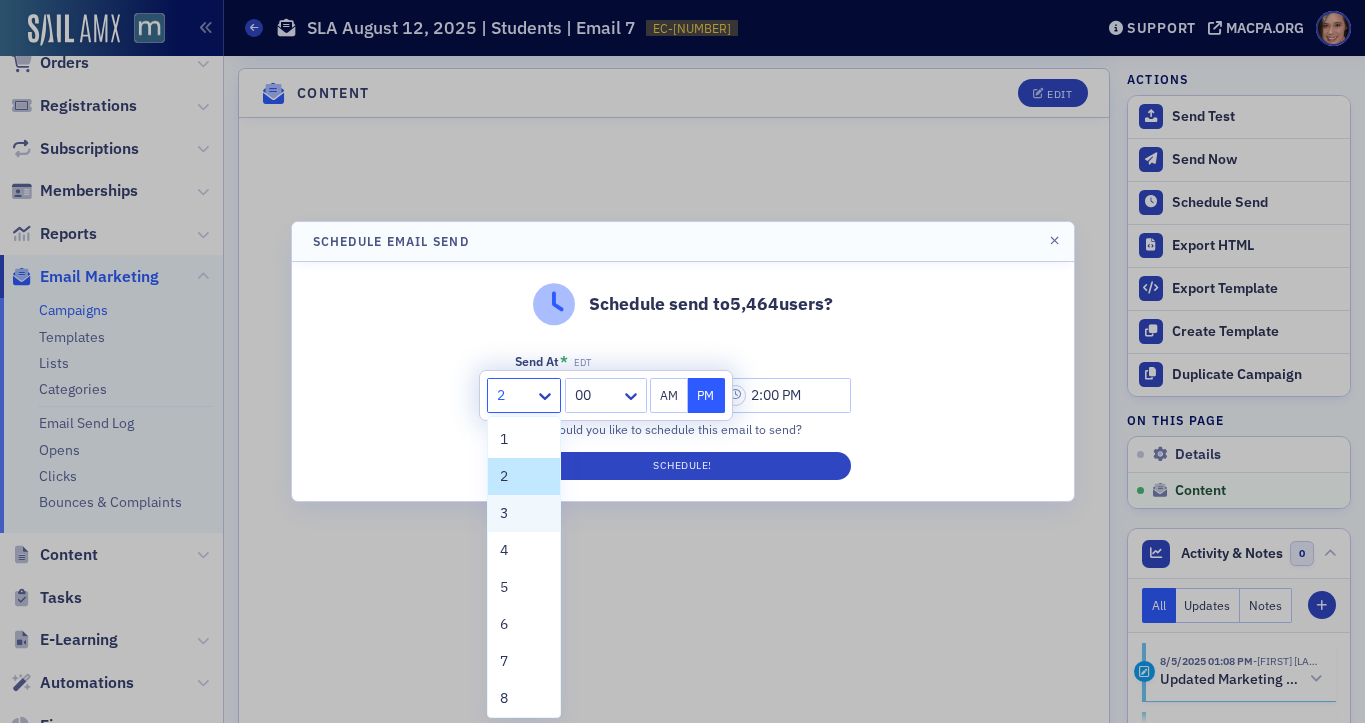 click on "3" at bounding box center [524, 513] 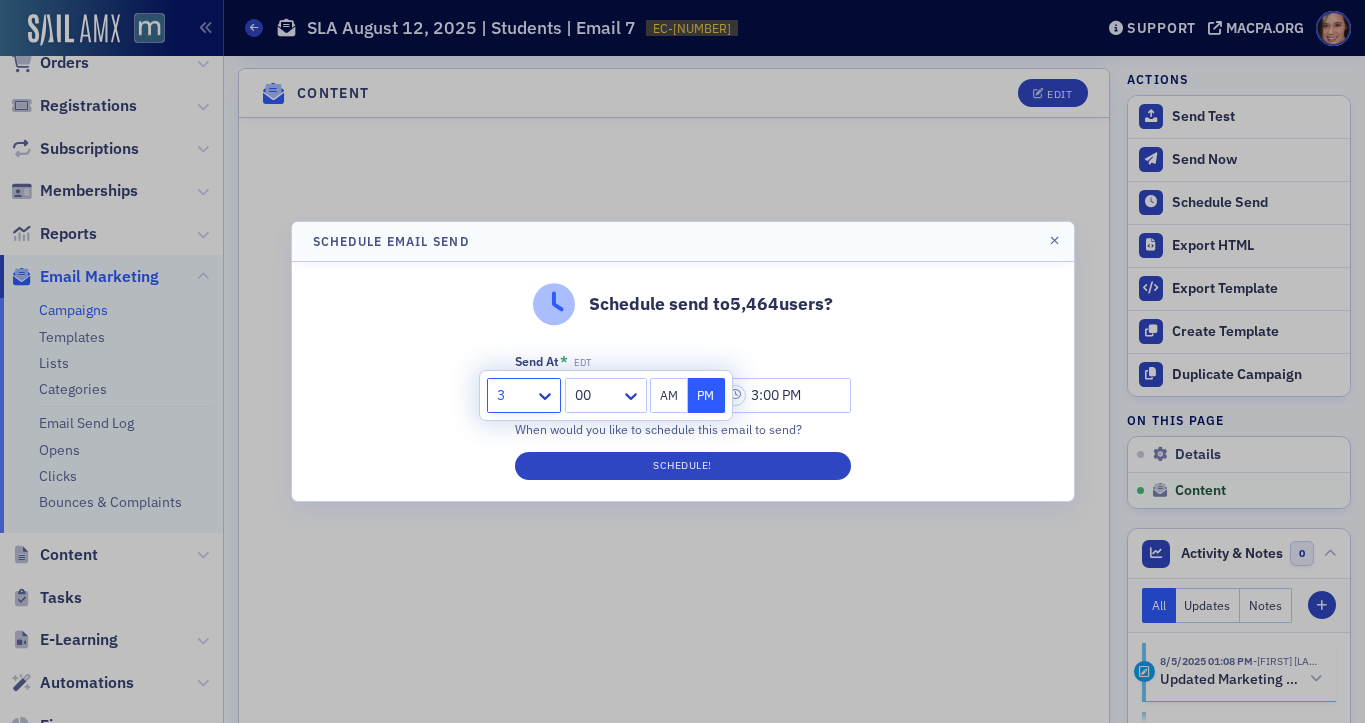 click on "Schedule send to 5,464 users? Send At * EDT [DATE] [TIME] When would you like to schedule this email to send? Schedule!" at bounding box center [683, 381] 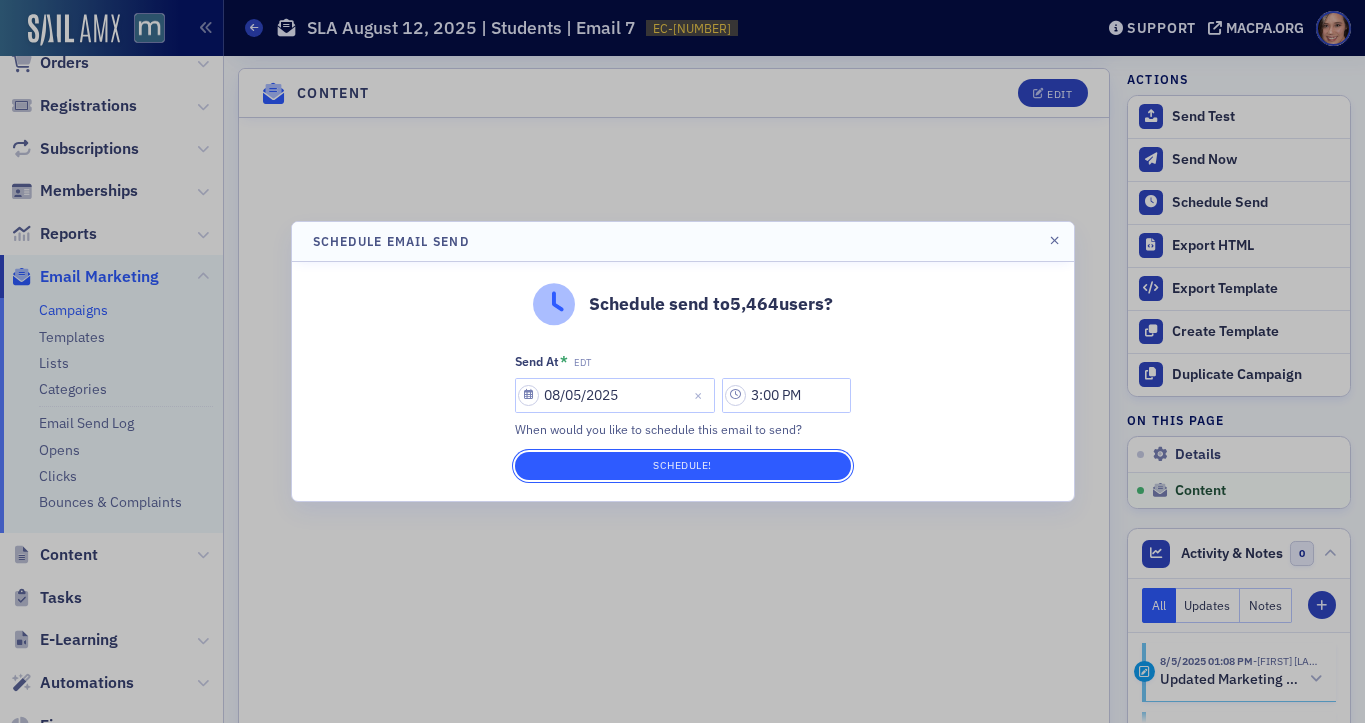 click on "Schedule!" at bounding box center (683, 466) 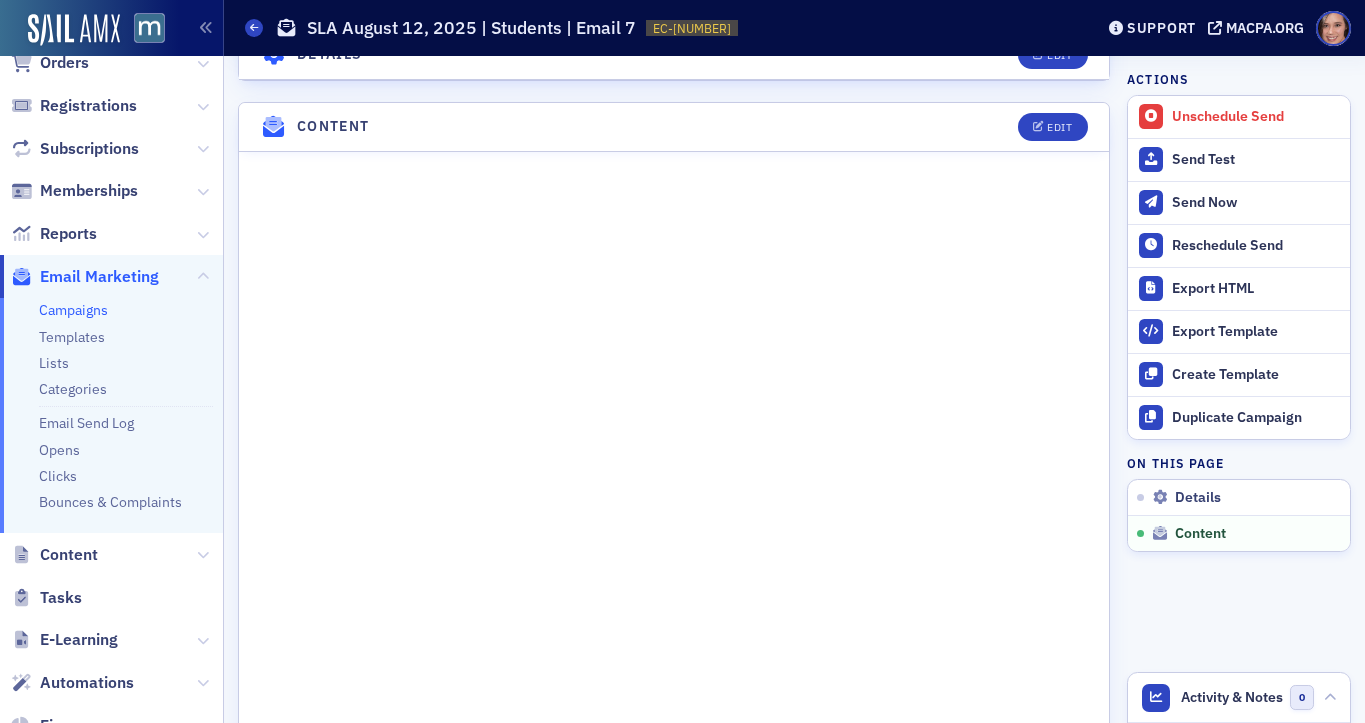 scroll, scrollTop: 819, scrollLeft: 0, axis: vertical 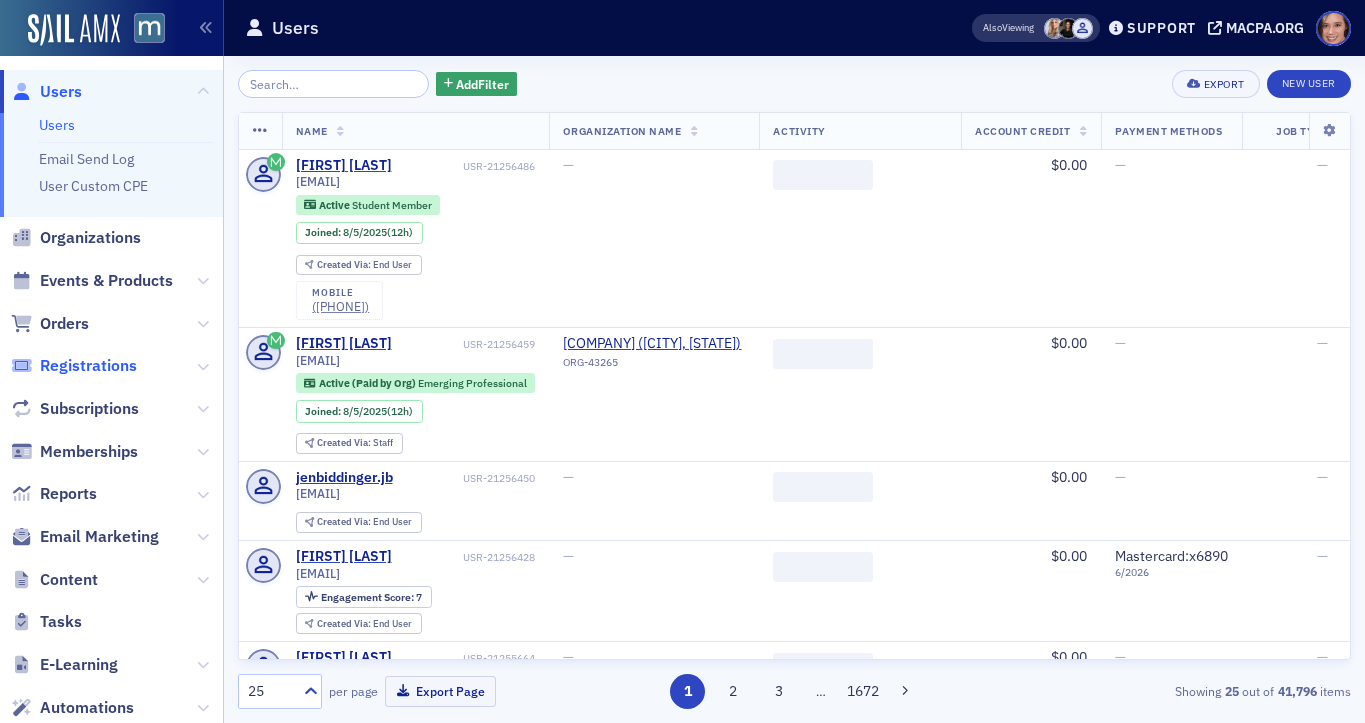 click on "Registrations" 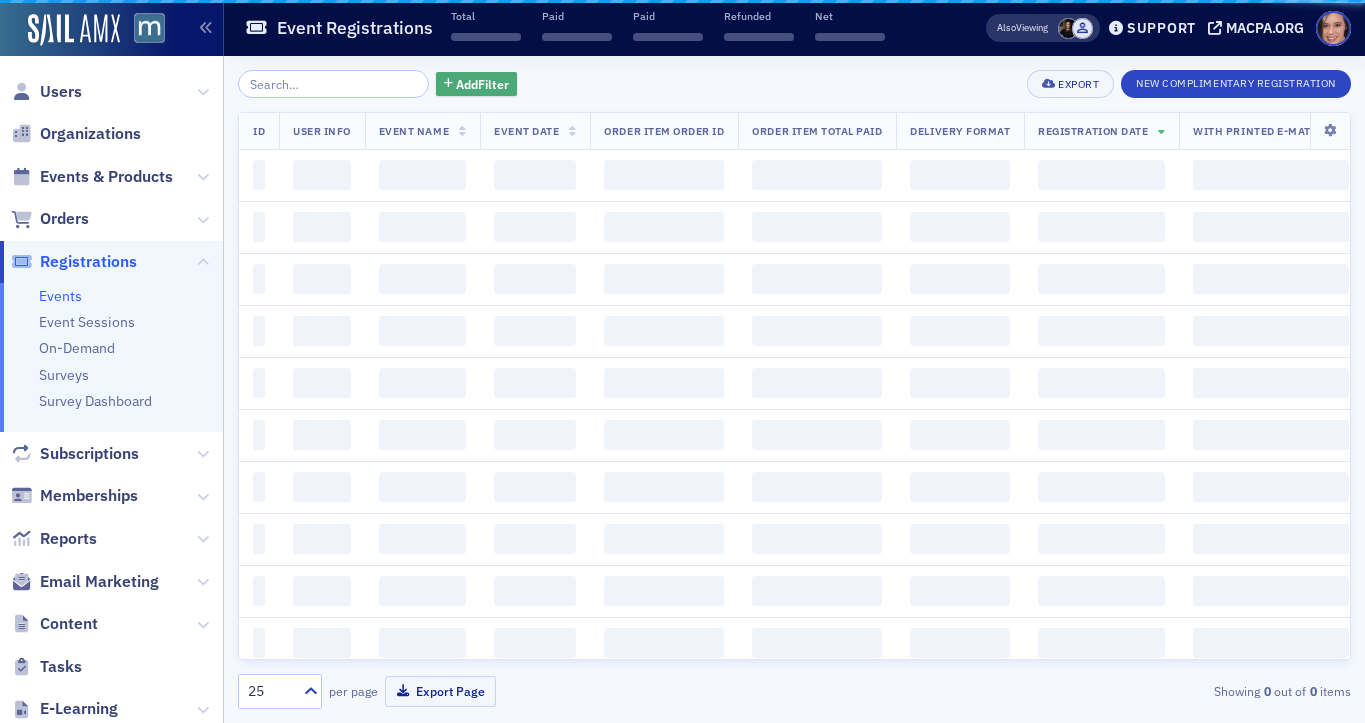 click on "Add  Filter" 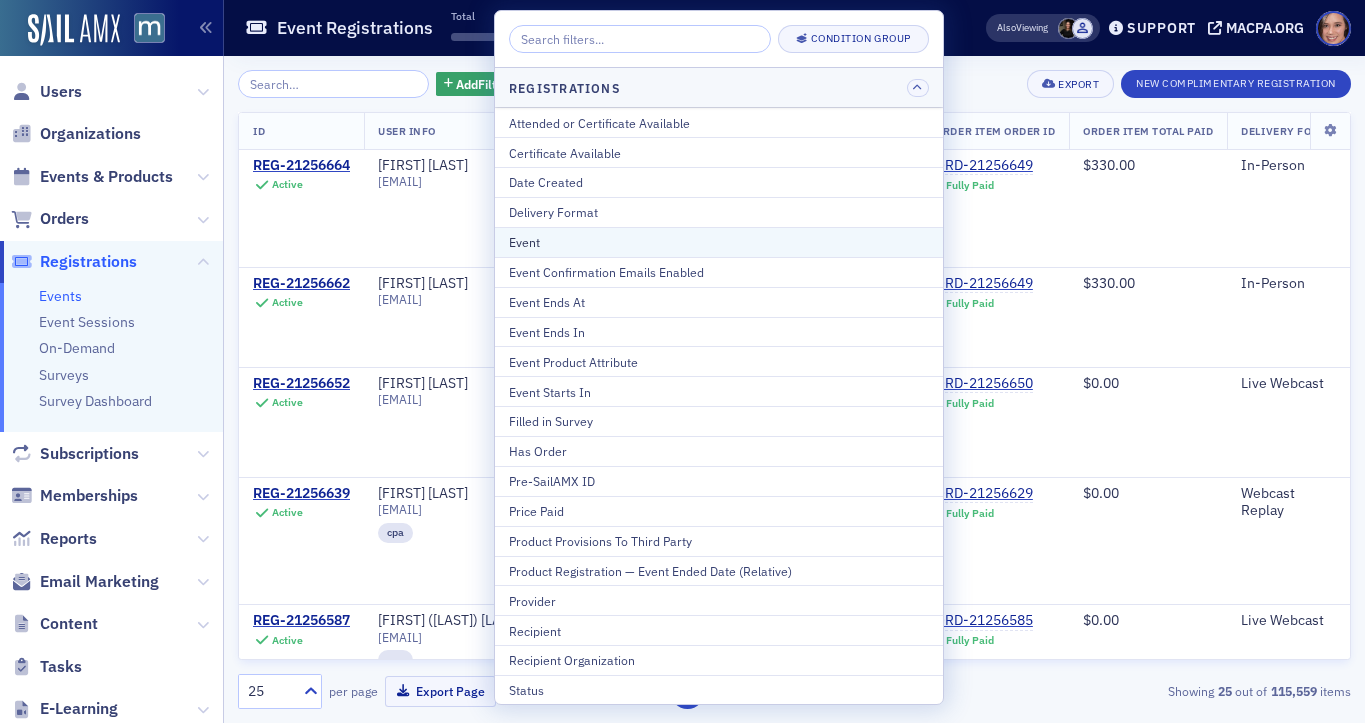 click on "Event" at bounding box center (719, 242) 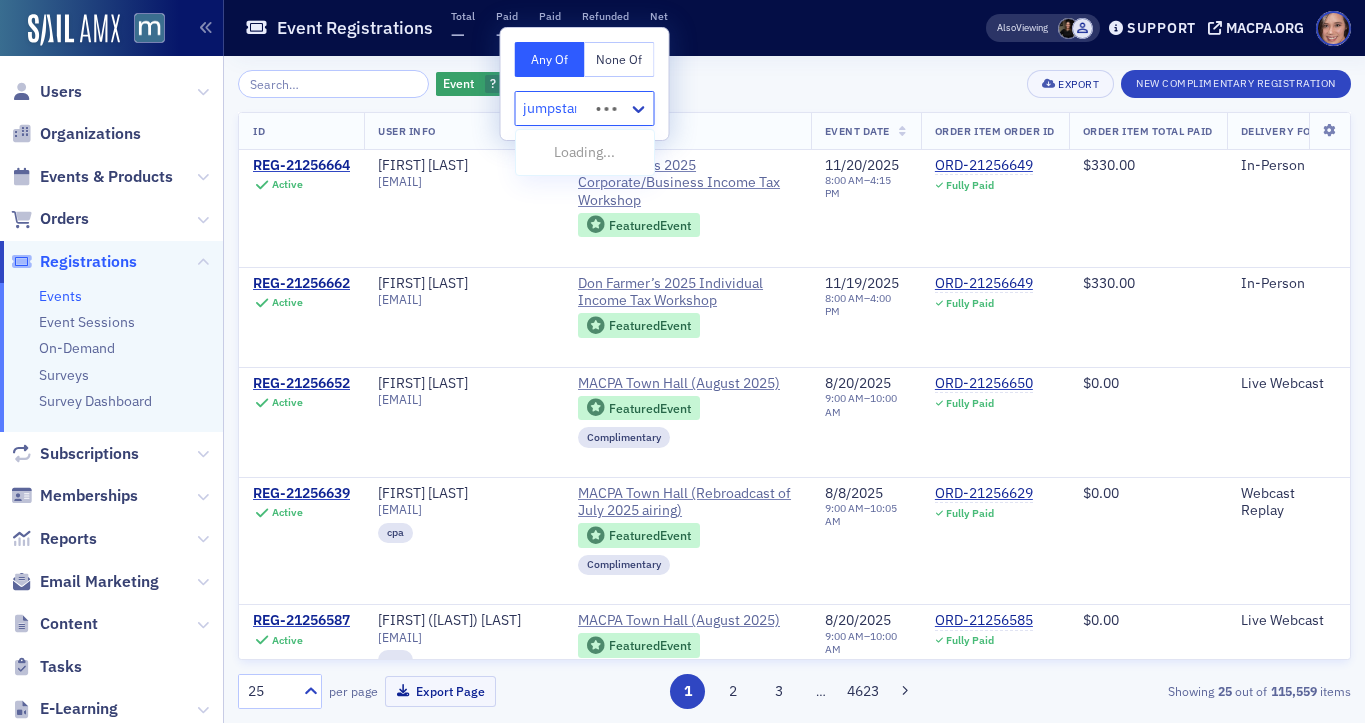 type on "jumpstart" 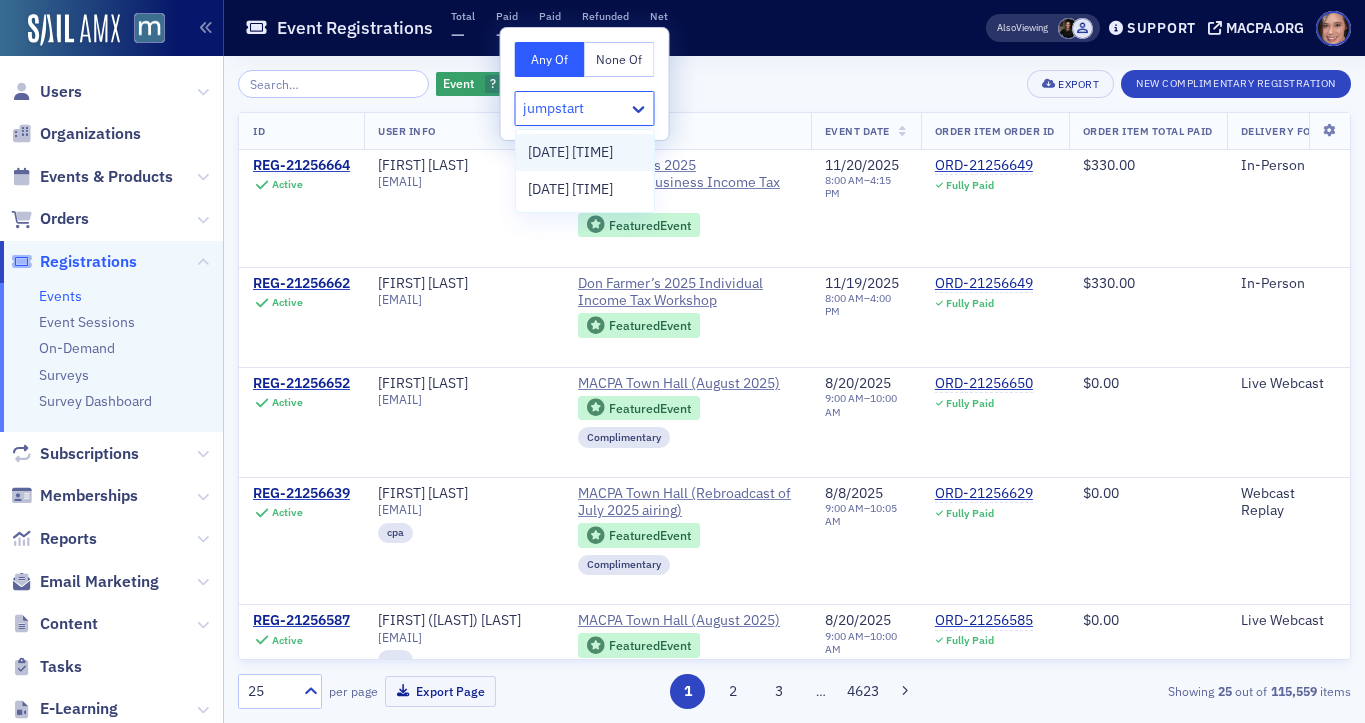 click on "2025 Student Leadership Academy | Jumpstart Your CPA Career [8/12/2025 8:30am]" at bounding box center [570, 152] 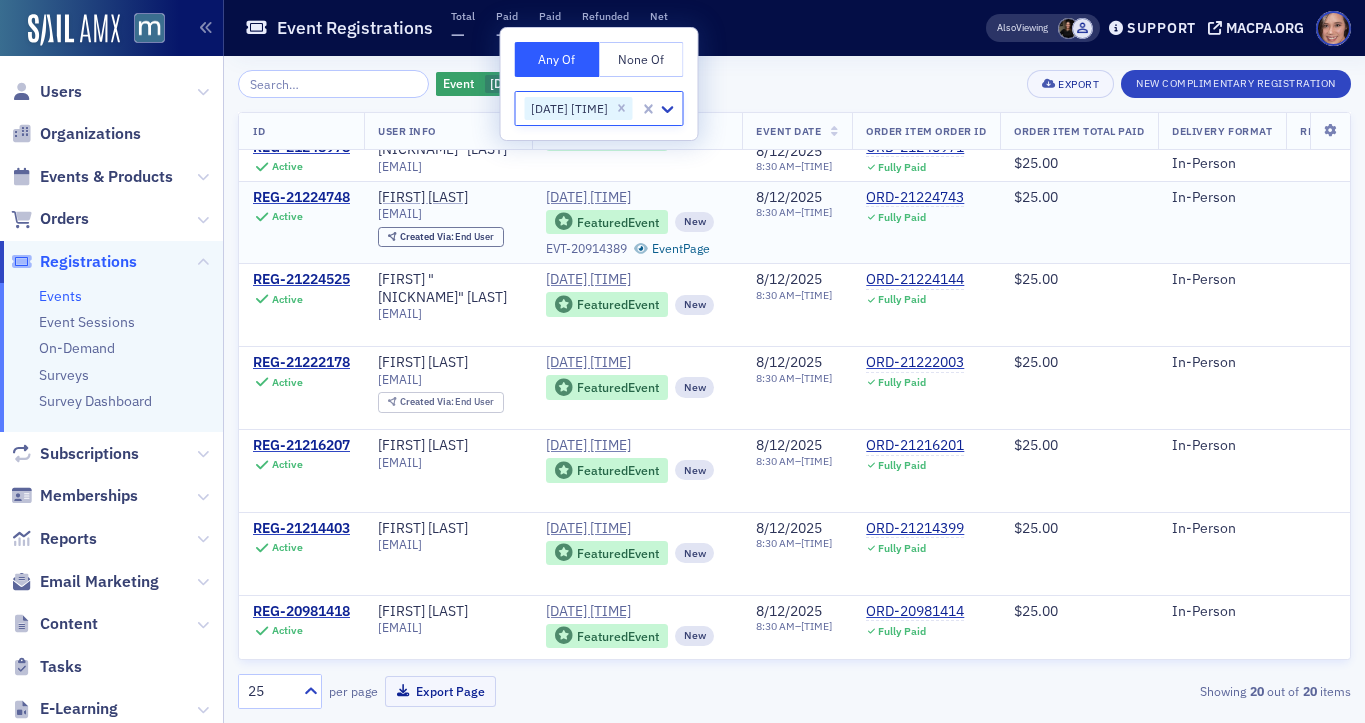scroll, scrollTop: 34, scrollLeft: 0, axis: vertical 